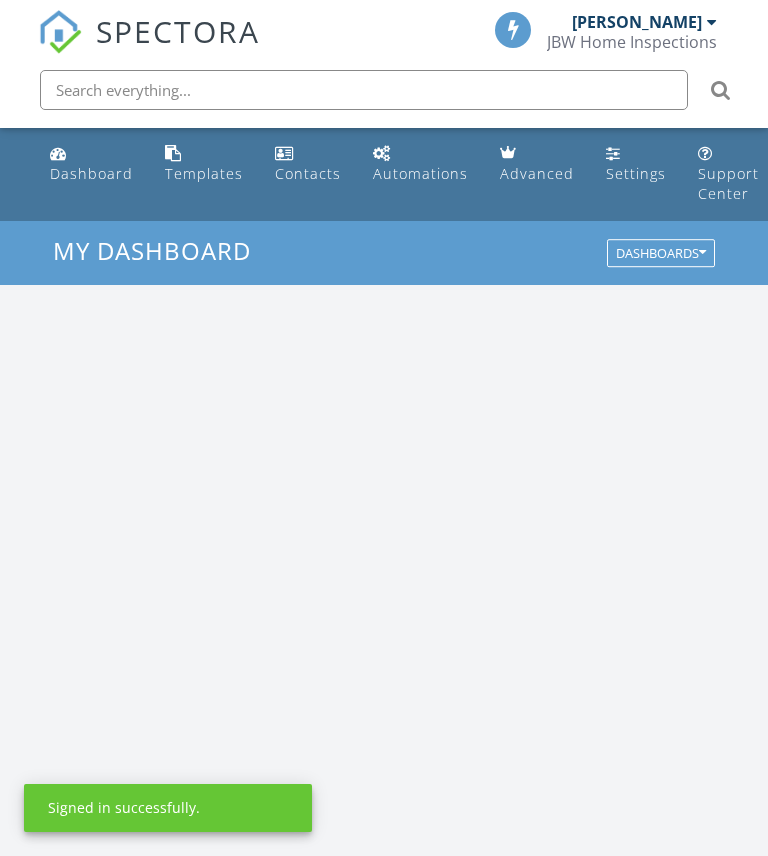 scroll, scrollTop: 0, scrollLeft: 0, axis: both 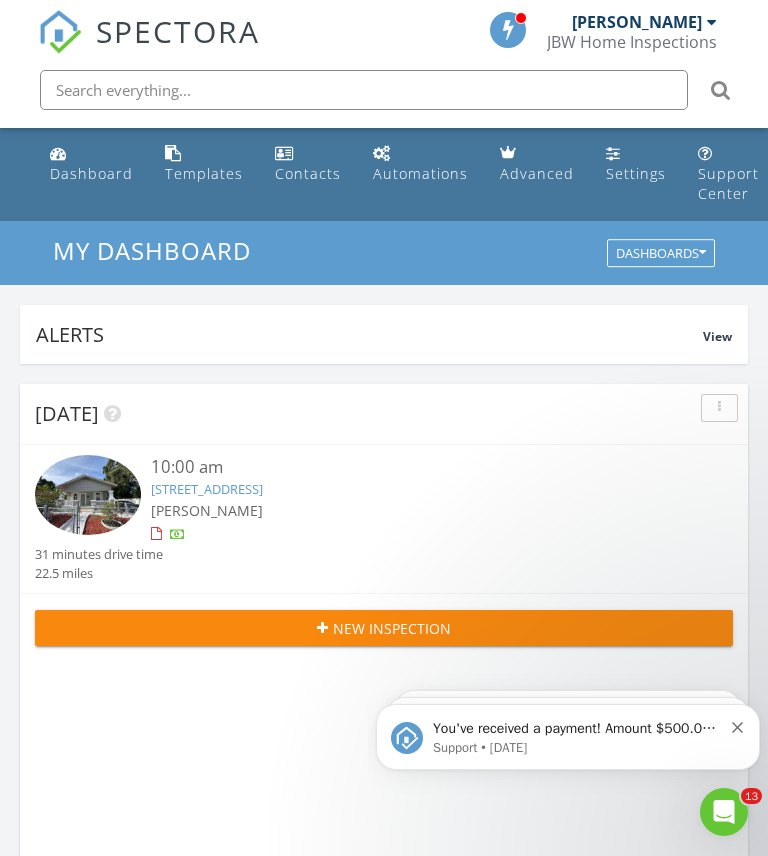 click on "[STREET_ADDRESS]" at bounding box center [207, 489] 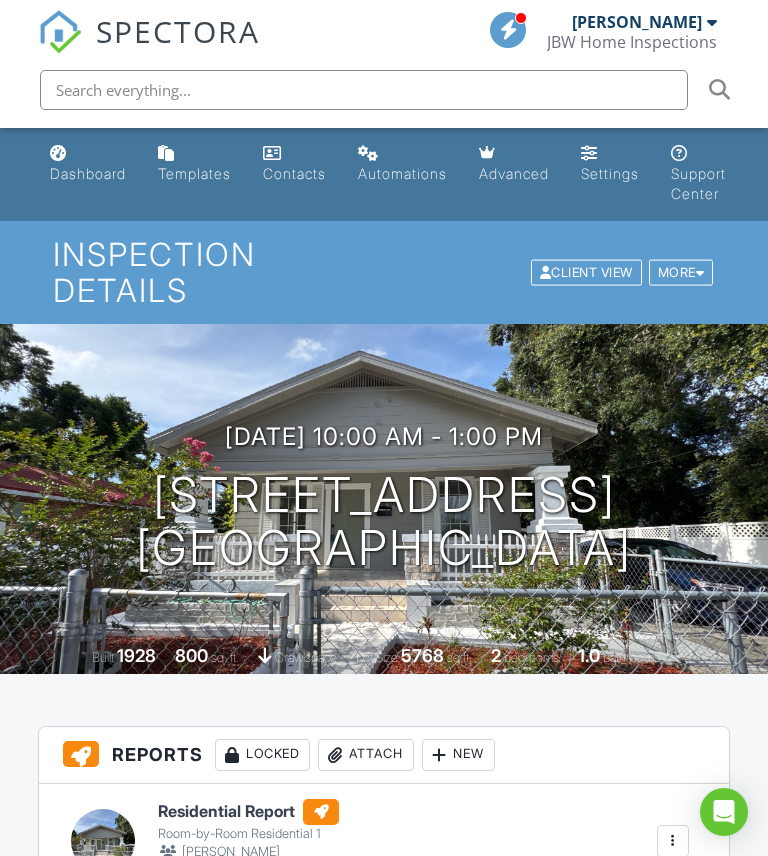 scroll, scrollTop: 512, scrollLeft: 0, axis: vertical 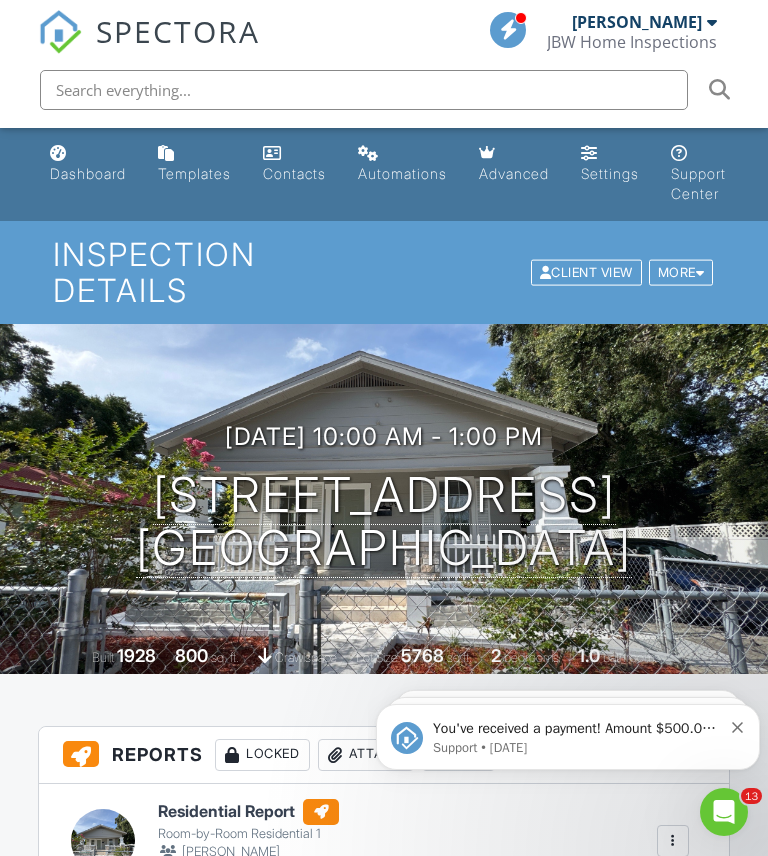 click on "Dashboard" at bounding box center [88, 164] 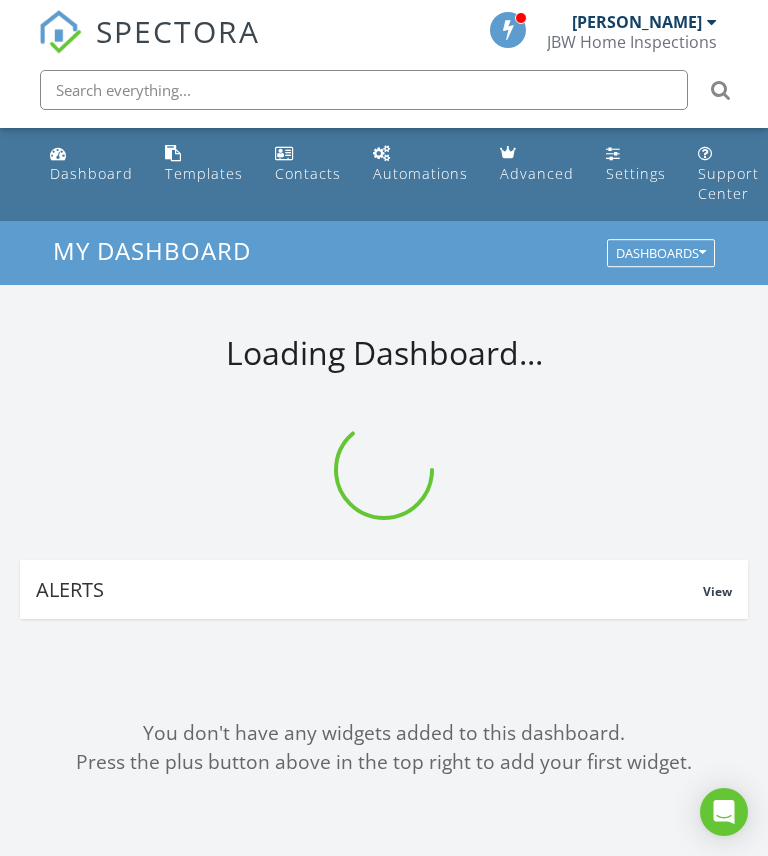scroll, scrollTop: 0, scrollLeft: 0, axis: both 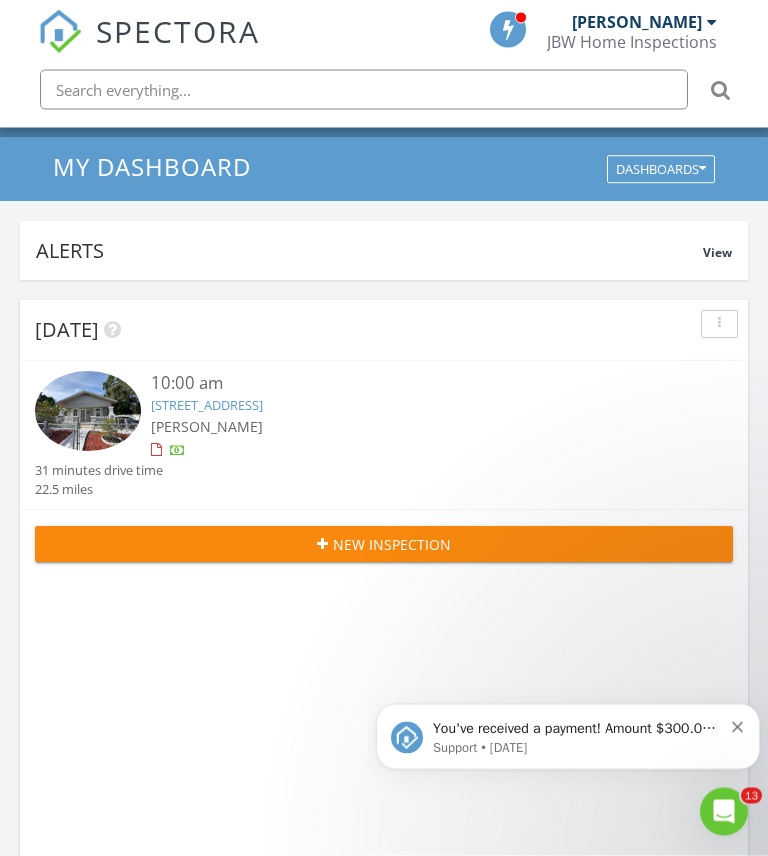 click on "You've received a payment!  Amount  $300.00  Fee  $0.00  Net  $300.00  Transaction #  pi_3RhV63K7snlDGpRF0LJ3PxIJ  Inspection  1868 Lombardy Dr, Clearwater, FL 33755 Payouts to your bank or debit card occur on a daily basis. Each payment usually takes two business days to process. You can view your pending payout amount here. If you have any questions reach out on our chat bubble at app.spectora.com. Support • 4d ago" at bounding box center [568, 736] 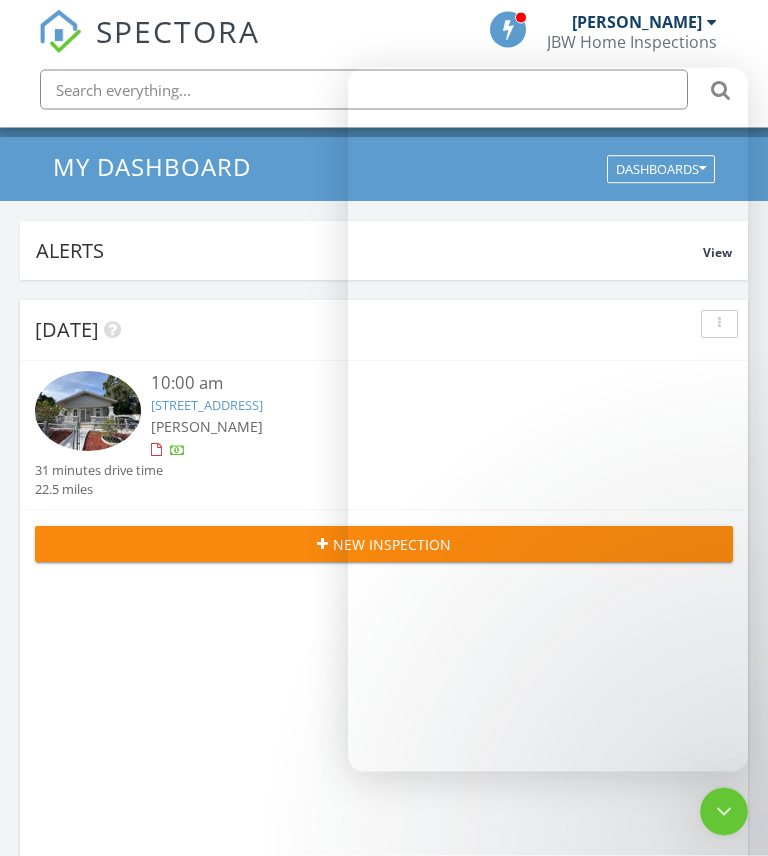 scroll, scrollTop: 84, scrollLeft: 0, axis: vertical 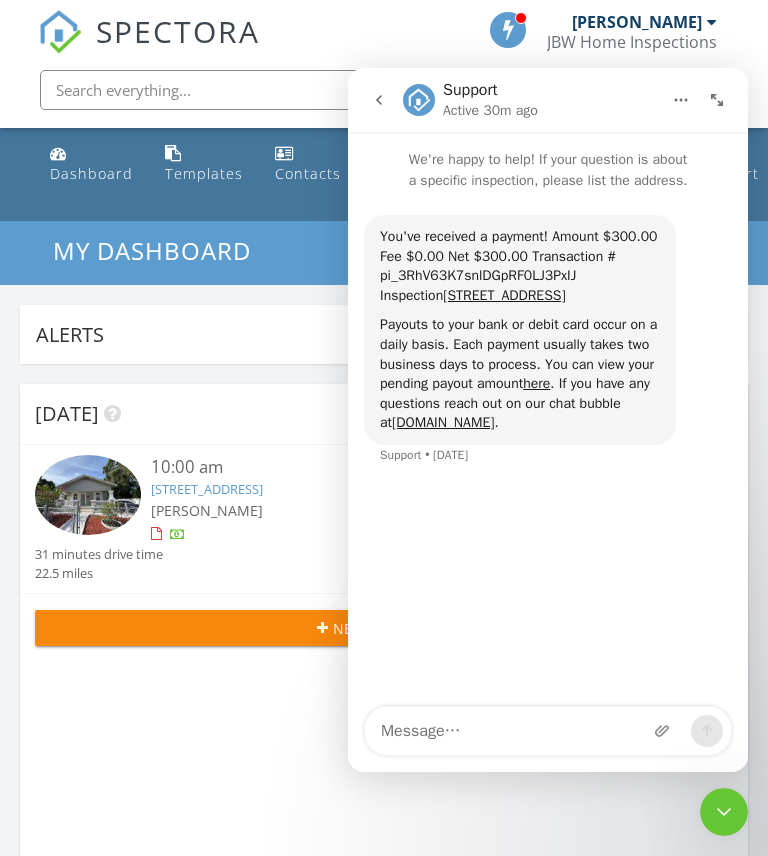 click on "[DATE]" at bounding box center [369, 414] 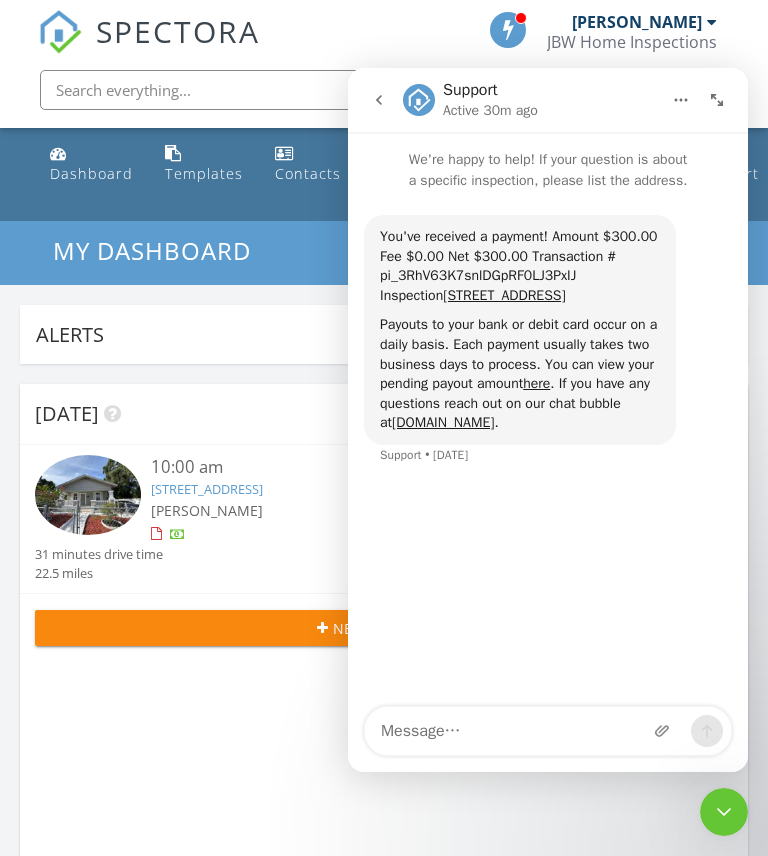 click 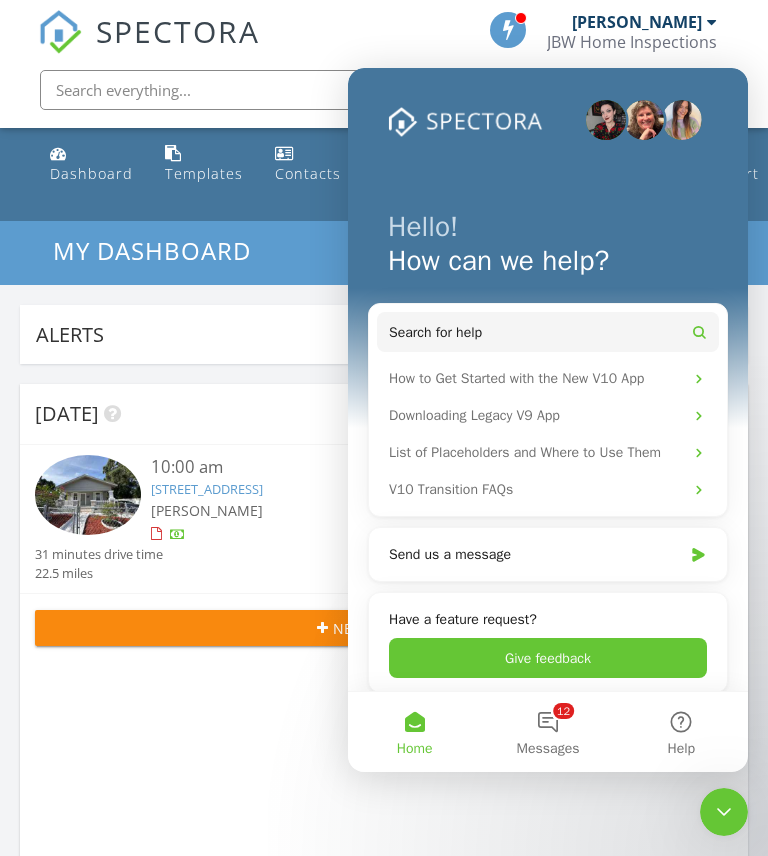 click at bounding box center [724, 812] 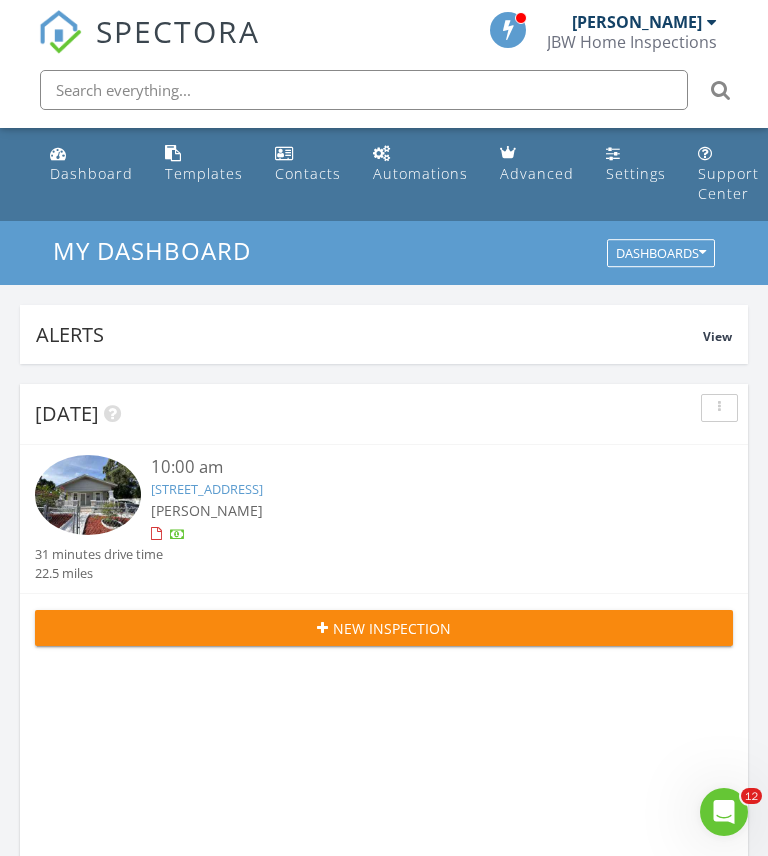 scroll, scrollTop: 84, scrollLeft: 0, axis: vertical 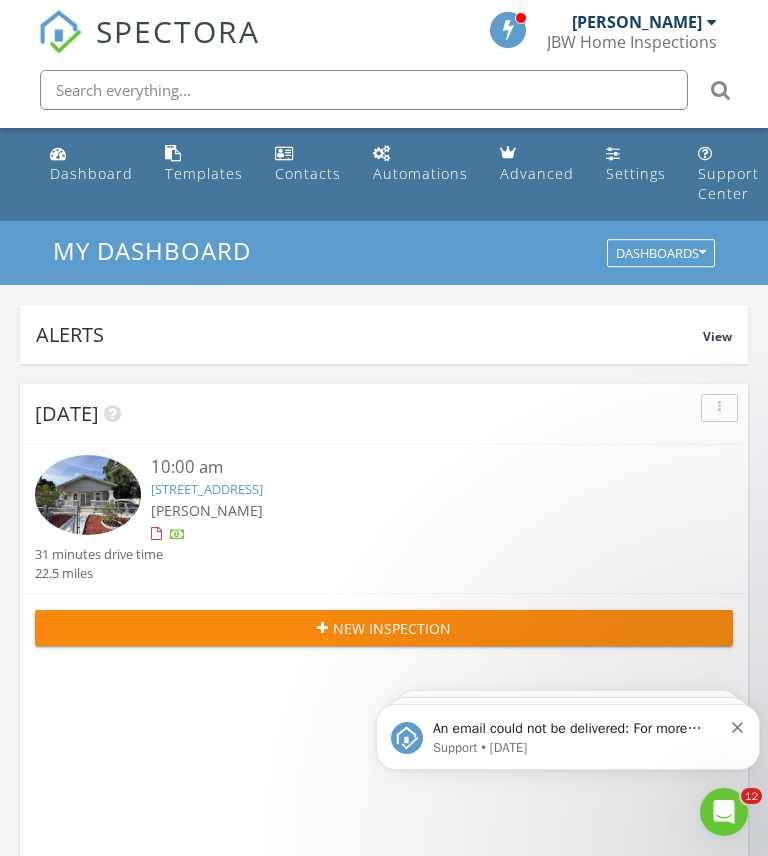 click 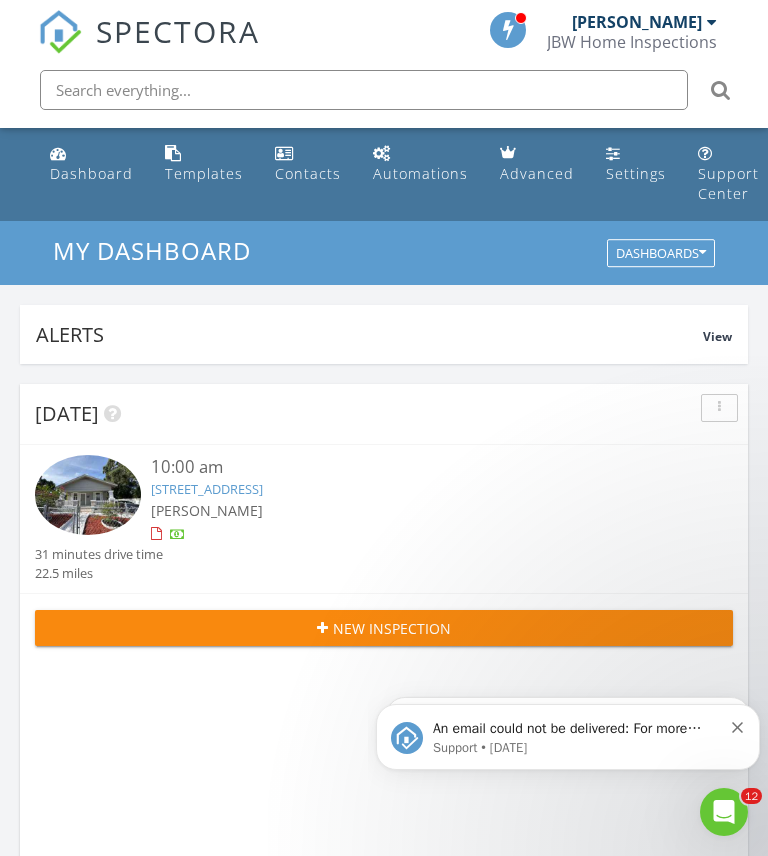 click at bounding box center (738, 725) 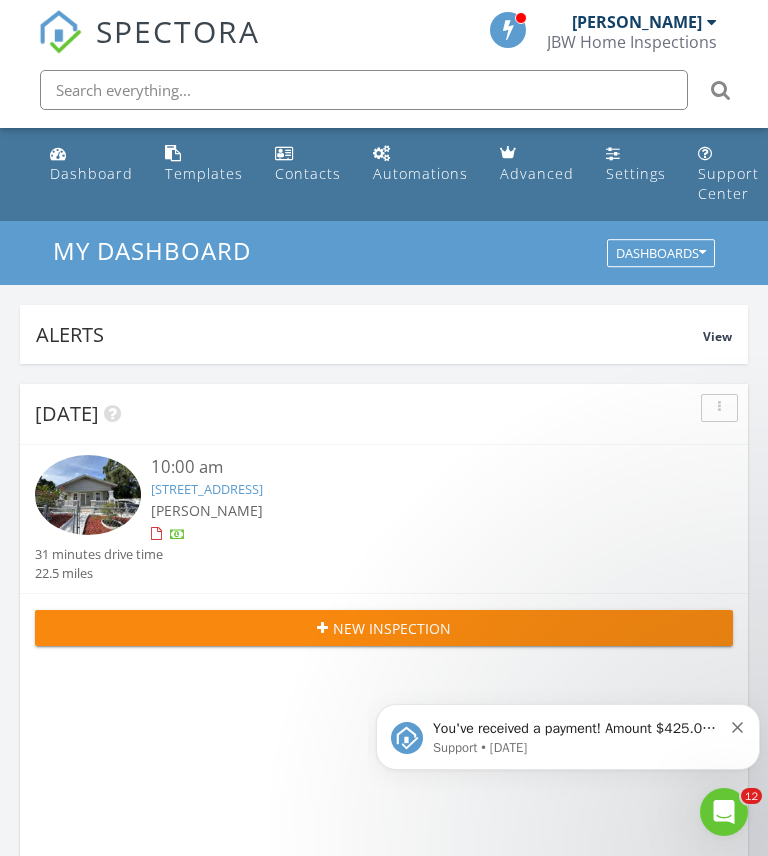 click at bounding box center (738, 725) 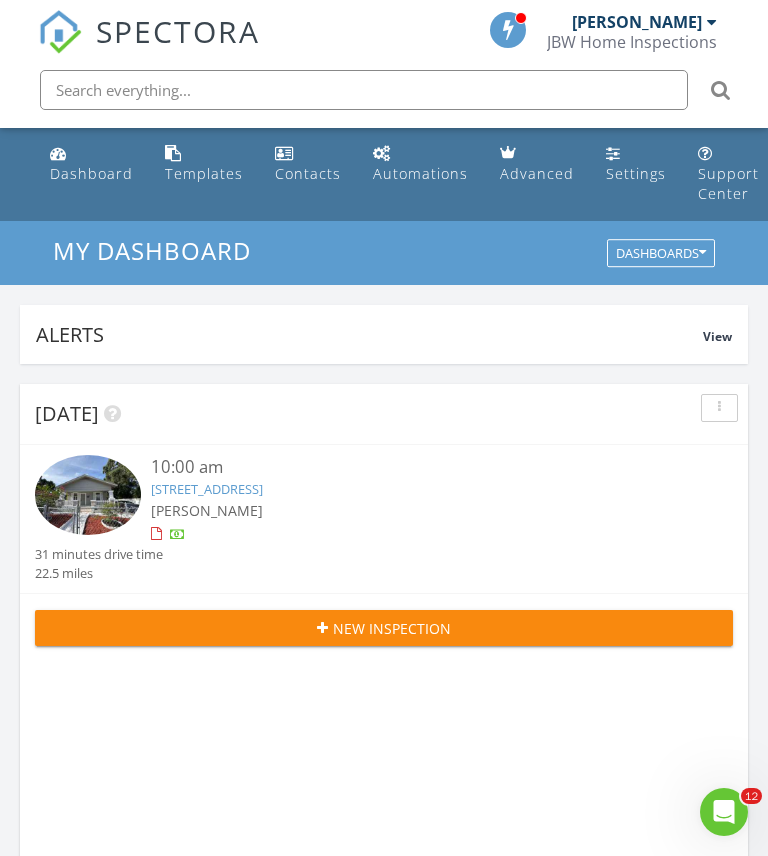 click on "Dashboard" at bounding box center (91, 173) 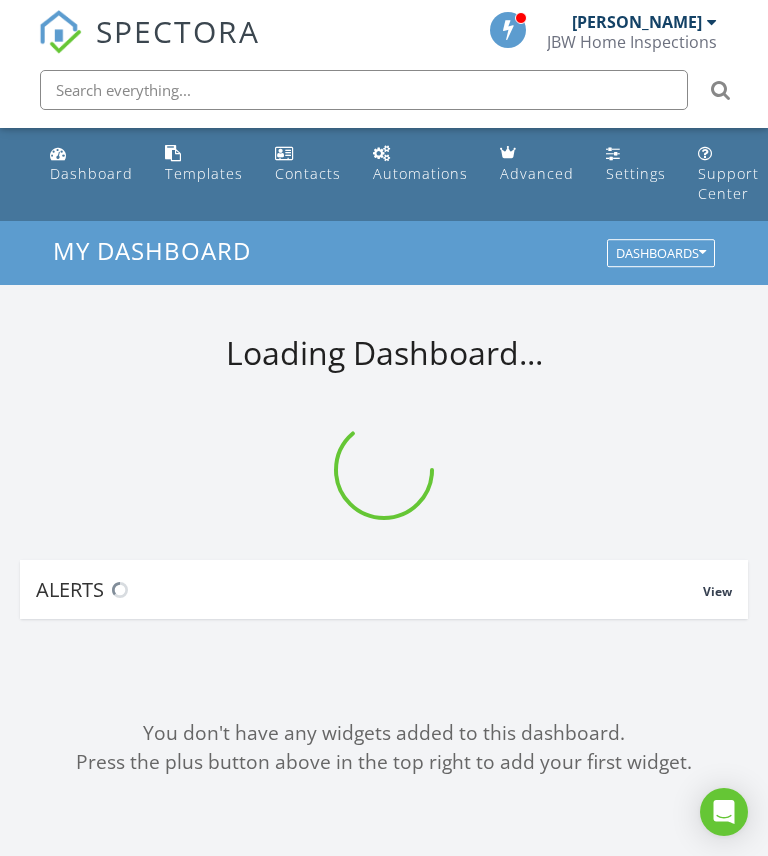 scroll, scrollTop: 197, scrollLeft: 0, axis: vertical 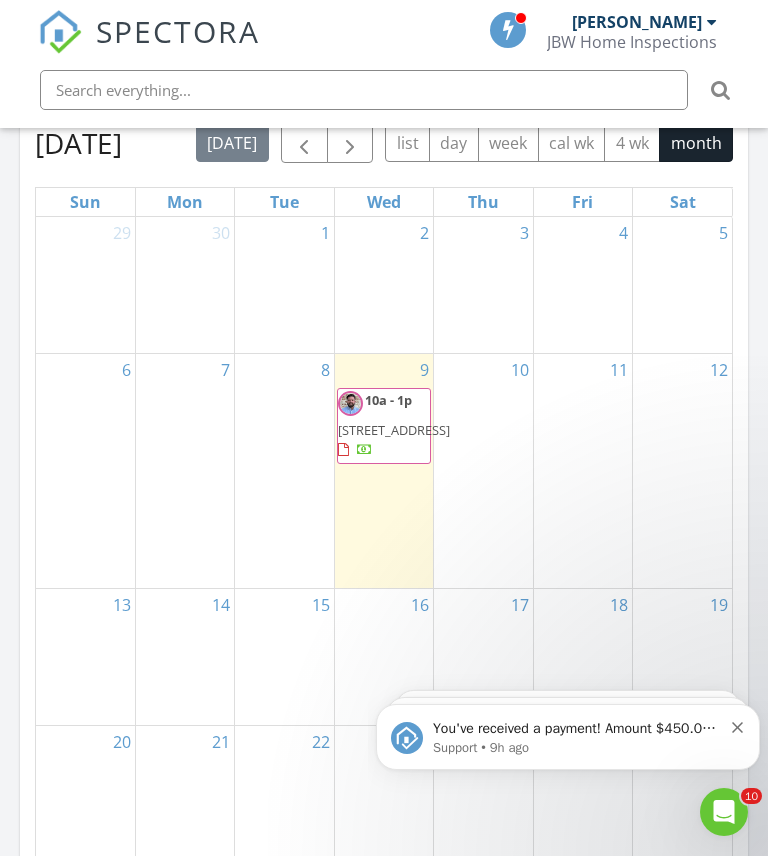 click 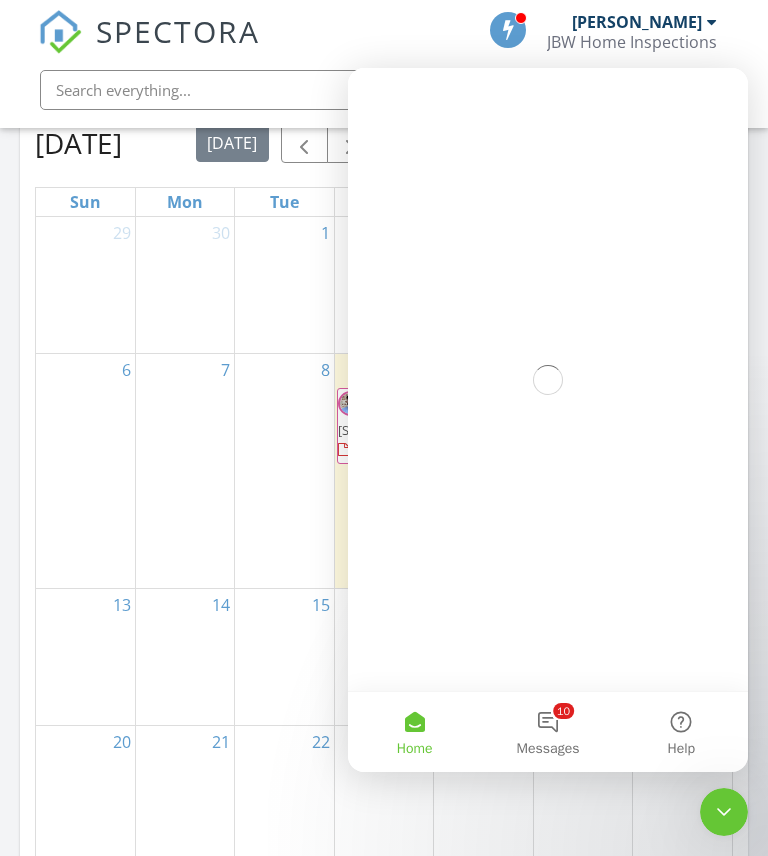 scroll, scrollTop: 0, scrollLeft: 0, axis: both 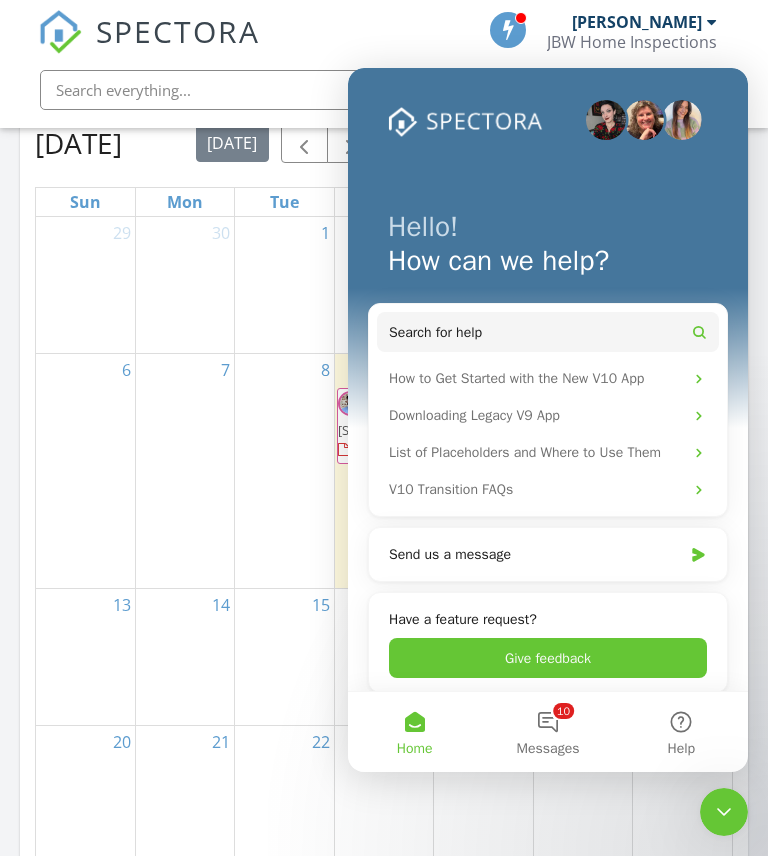 click on "1" at bounding box center (284, 285) 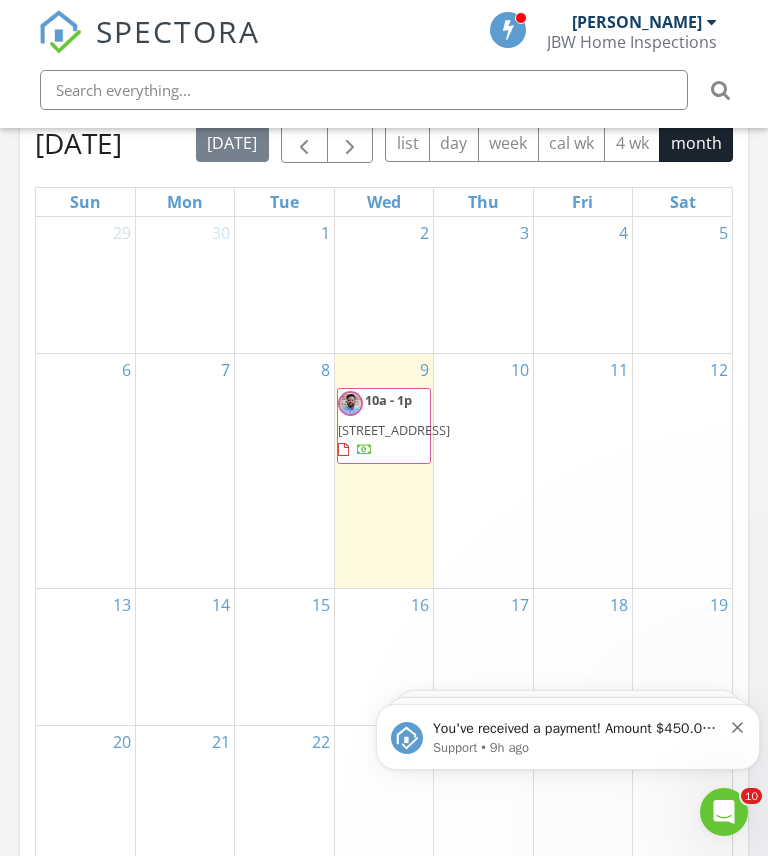 scroll, scrollTop: 0, scrollLeft: 0, axis: both 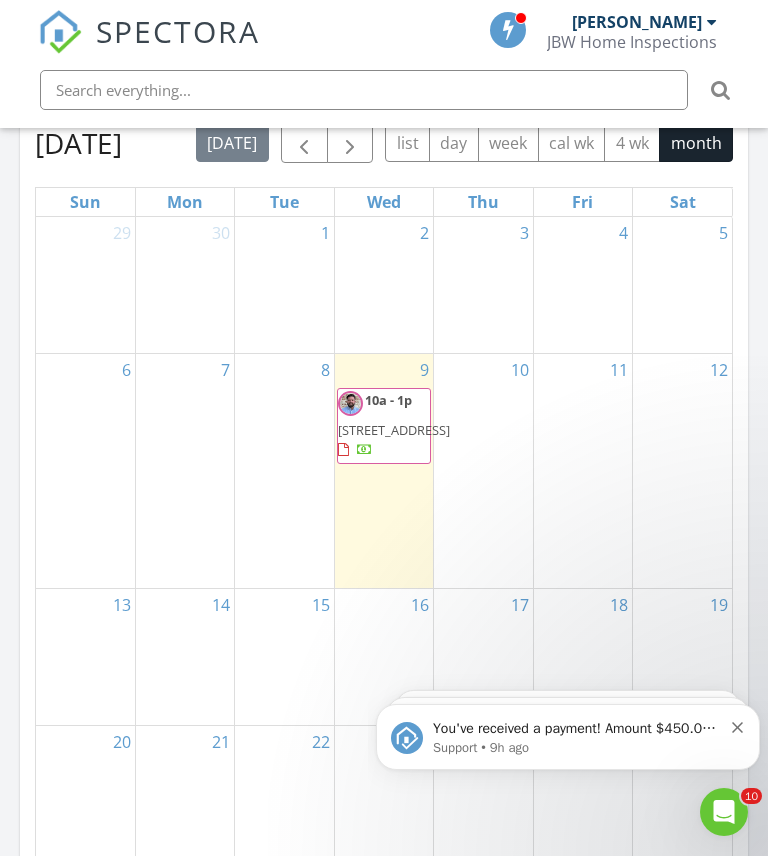 click at bounding box center [738, 725] 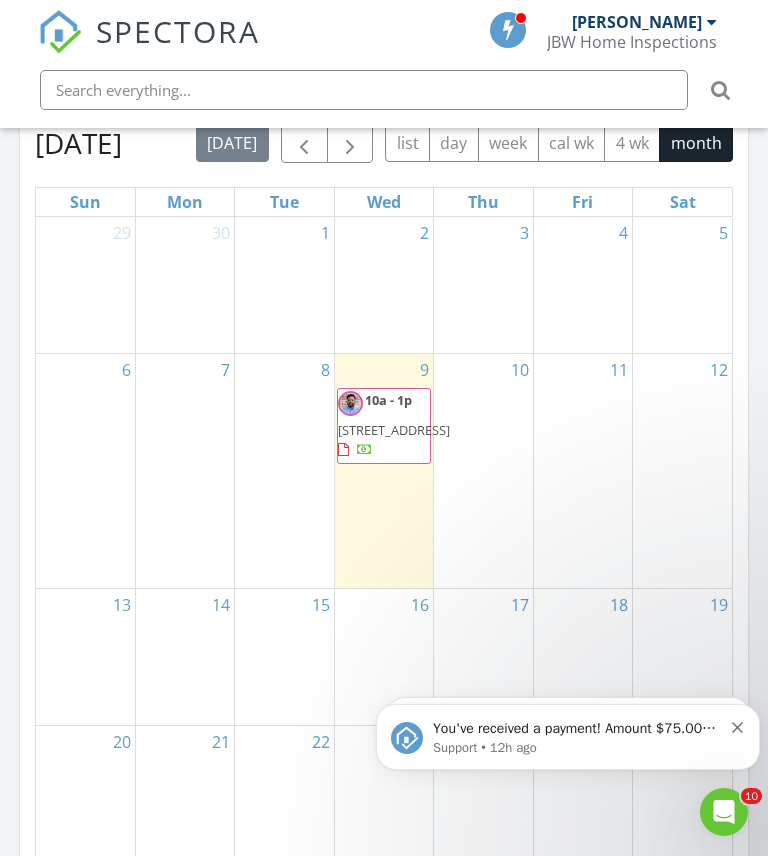 click 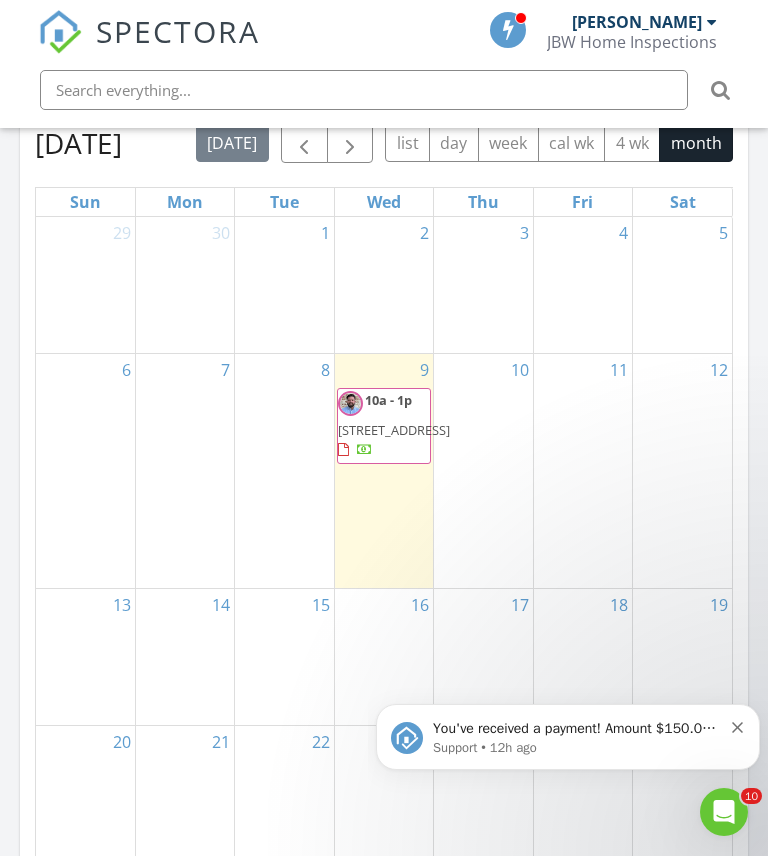 click 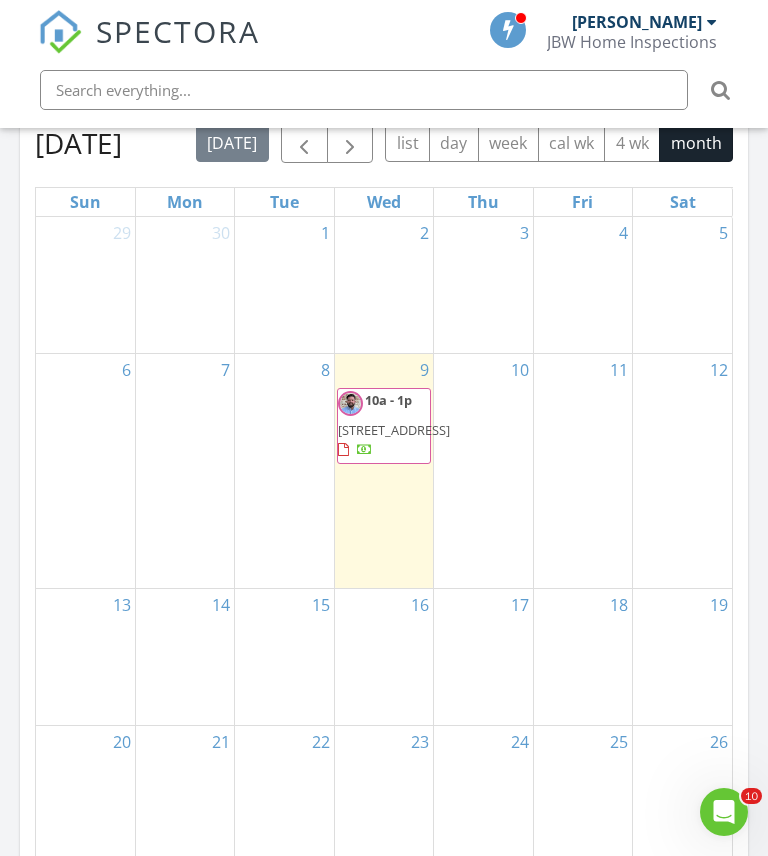click on "10" at bounding box center [483, 471] 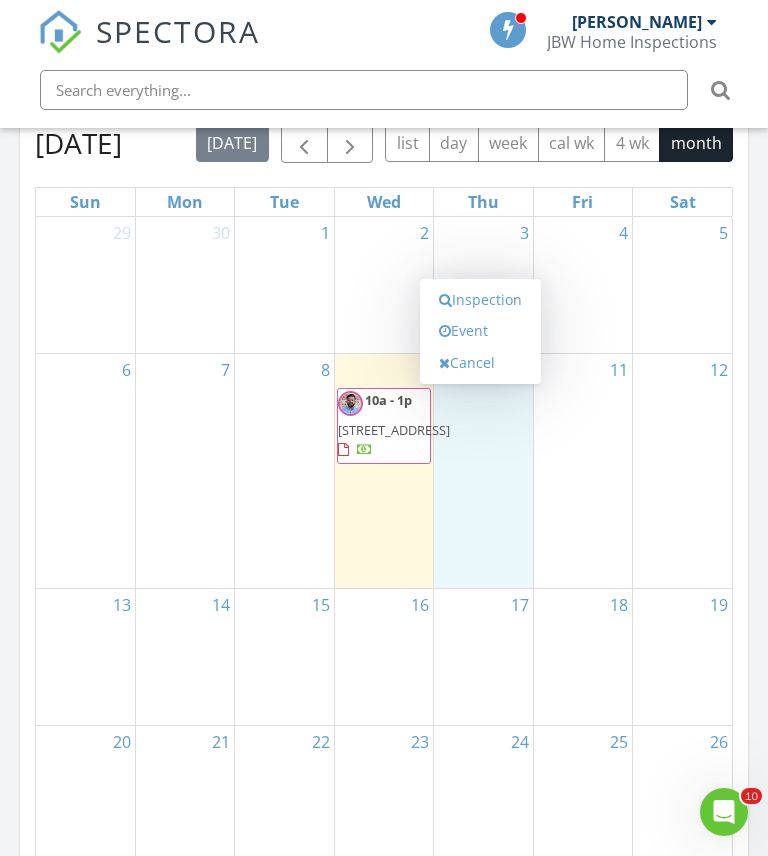 click at bounding box center (483, 471) 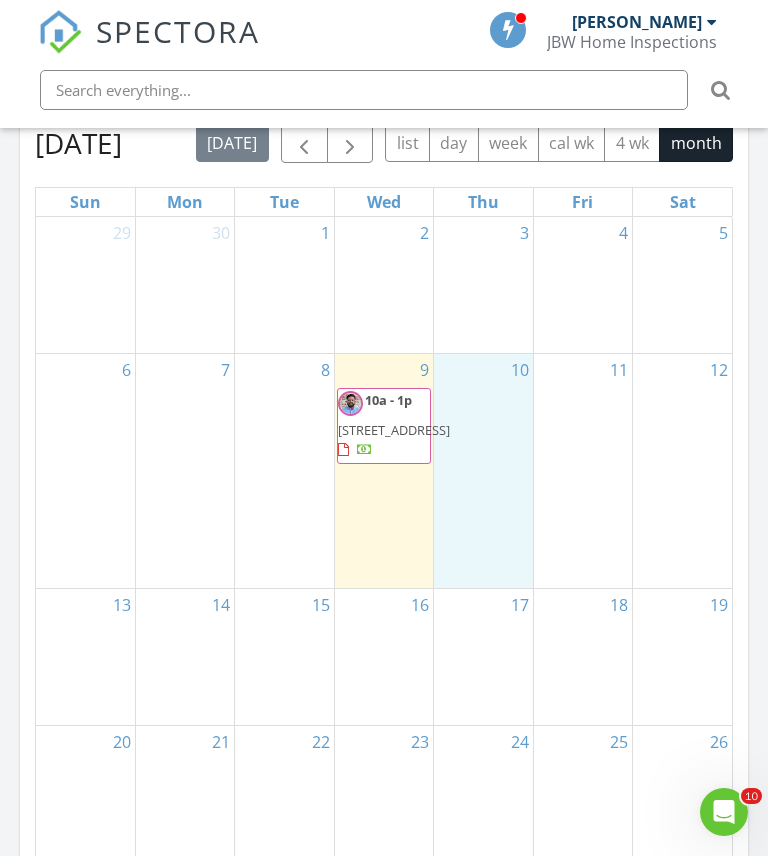 click on "10" at bounding box center [483, 471] 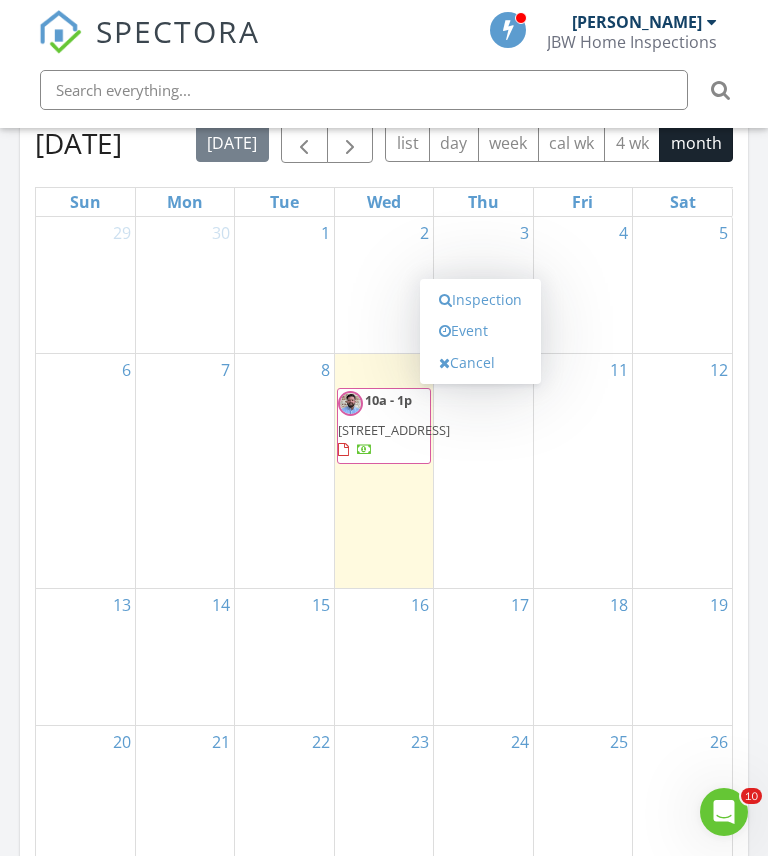 click on "Event" at bounding box center (480, 331) 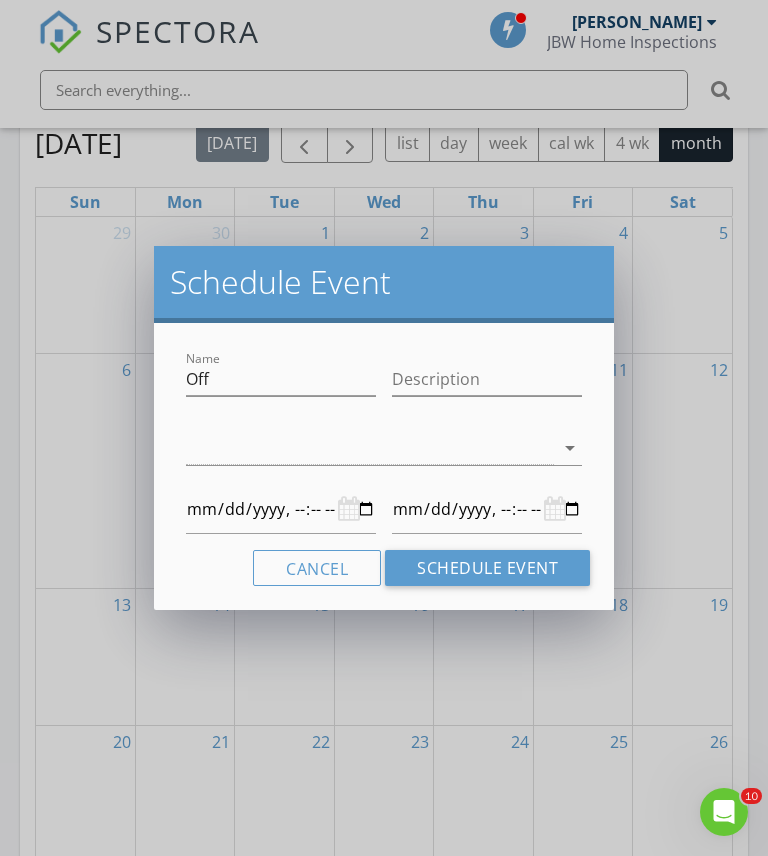 click on "Cancel" at bounding box center (317, 568) 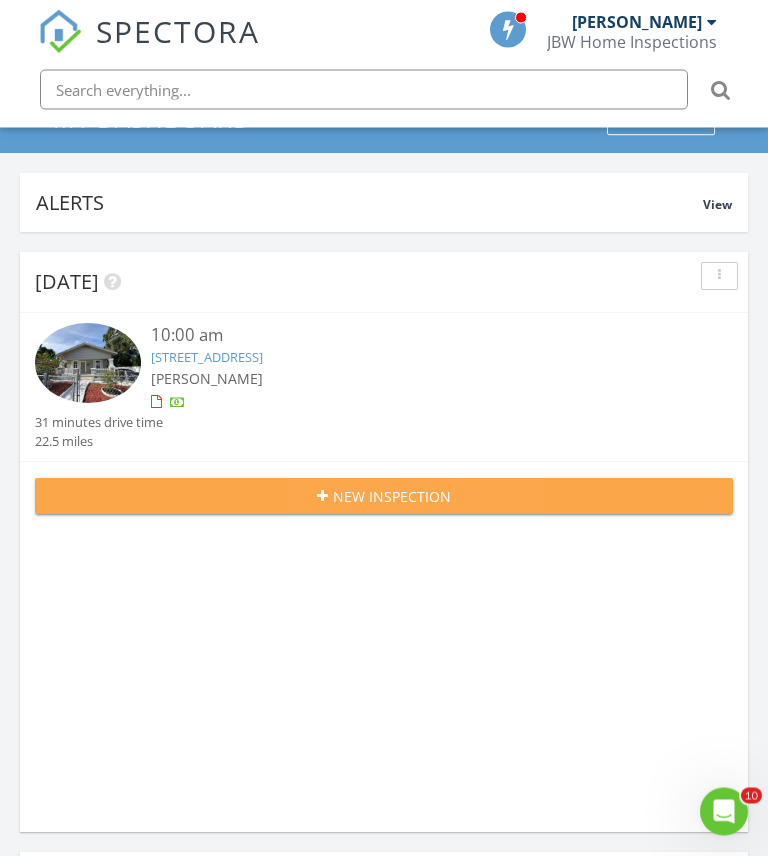 click on "New Inspection" at bounding box center (392, 497) 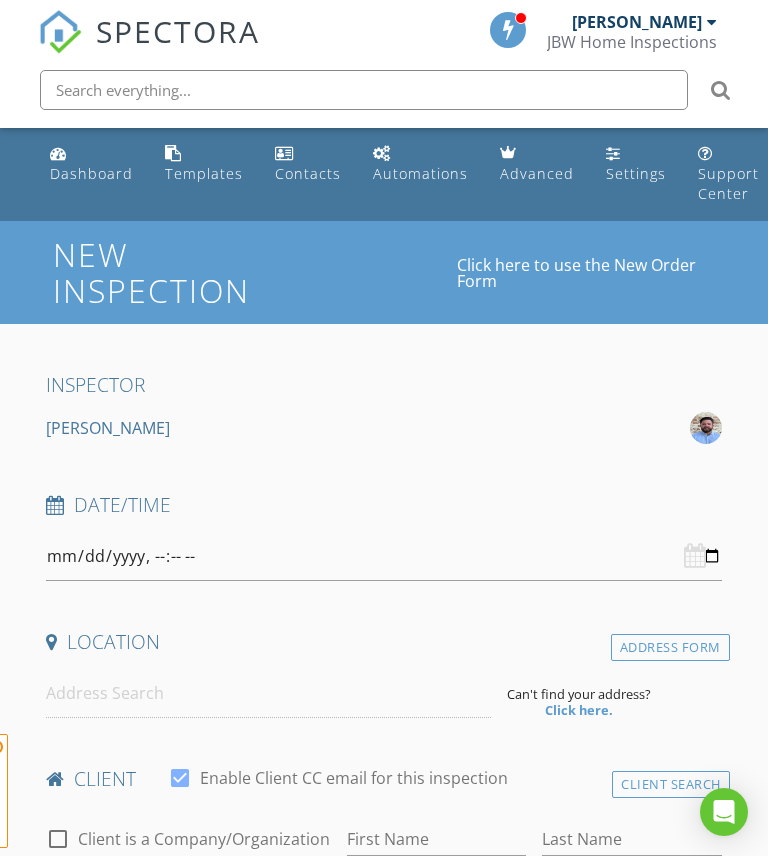 scroll, scrollTop: 0, scrollLeft: 0, axis: both 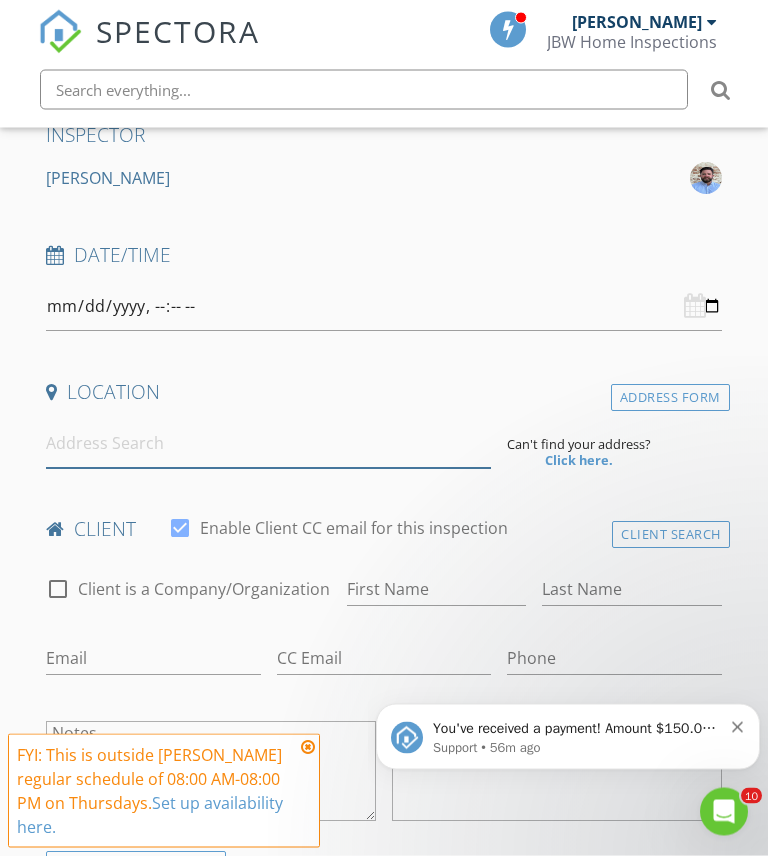 click at bounding box center (268, 444) 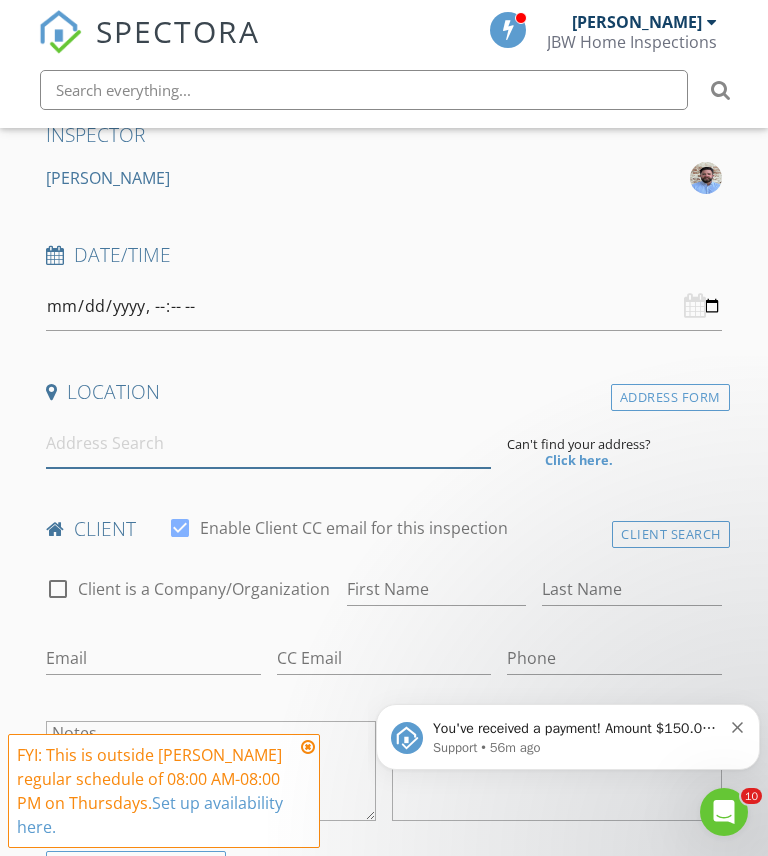 scroll, scrollTop: 249, scrollLeft: 0, axis: vertical 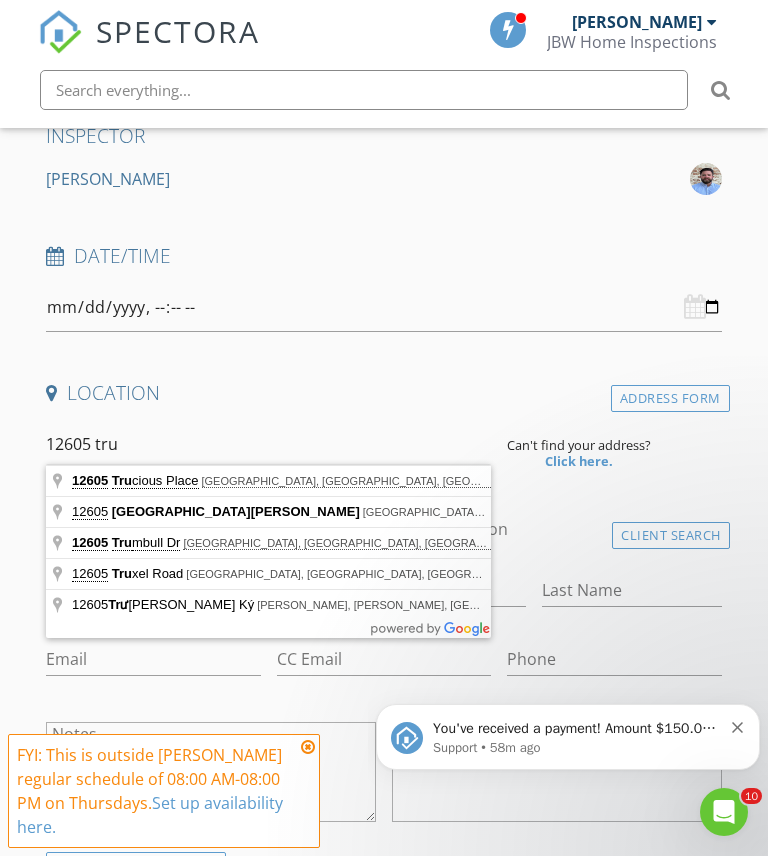 type on "[STREET_ADDRESS]" 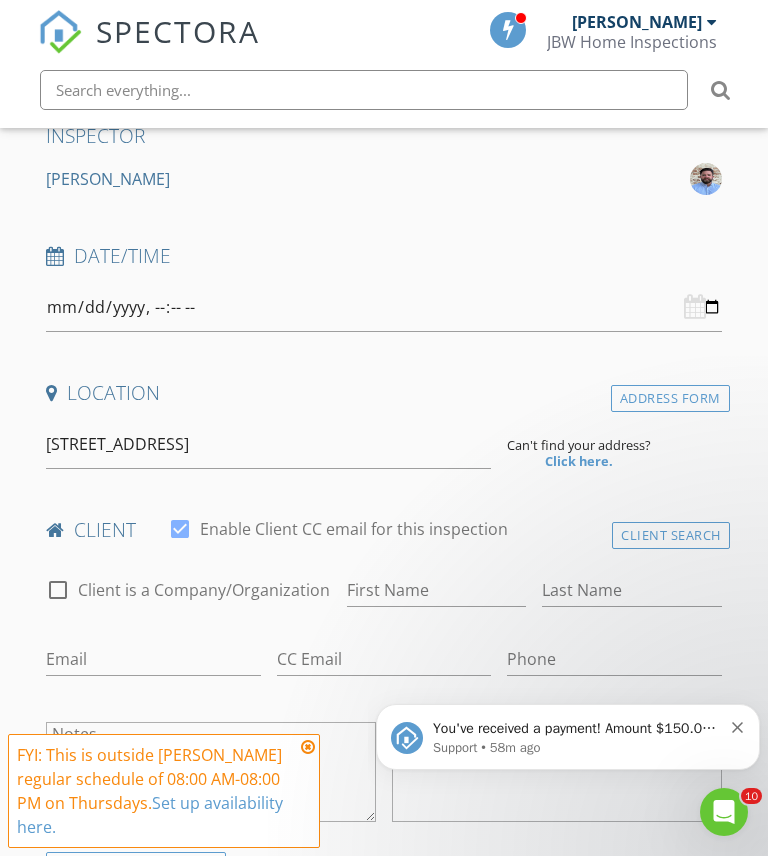 scroll, scrollTop: 250, scrollLeft: 0, axis: vertical 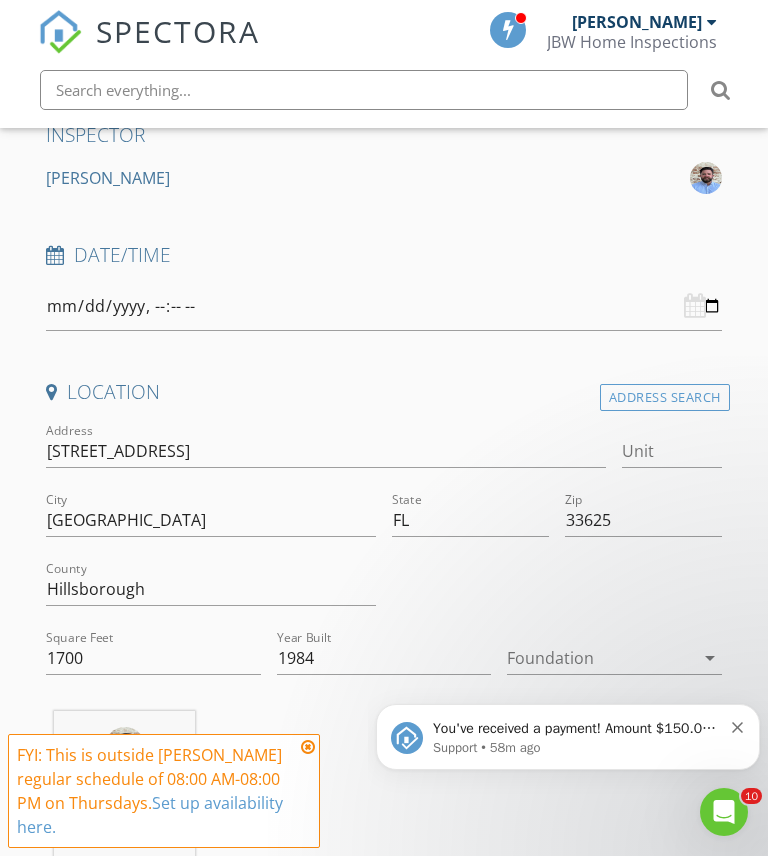 click on "arrow_drop_down" at bounding box center [710, 658] 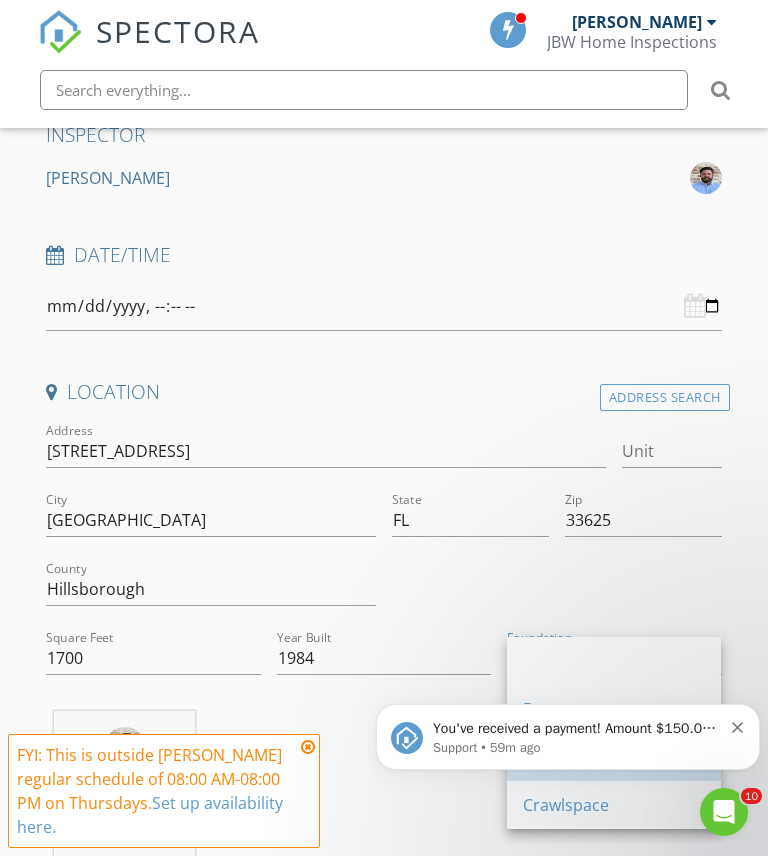 click on "Slab" at bounding box center (614, 757) 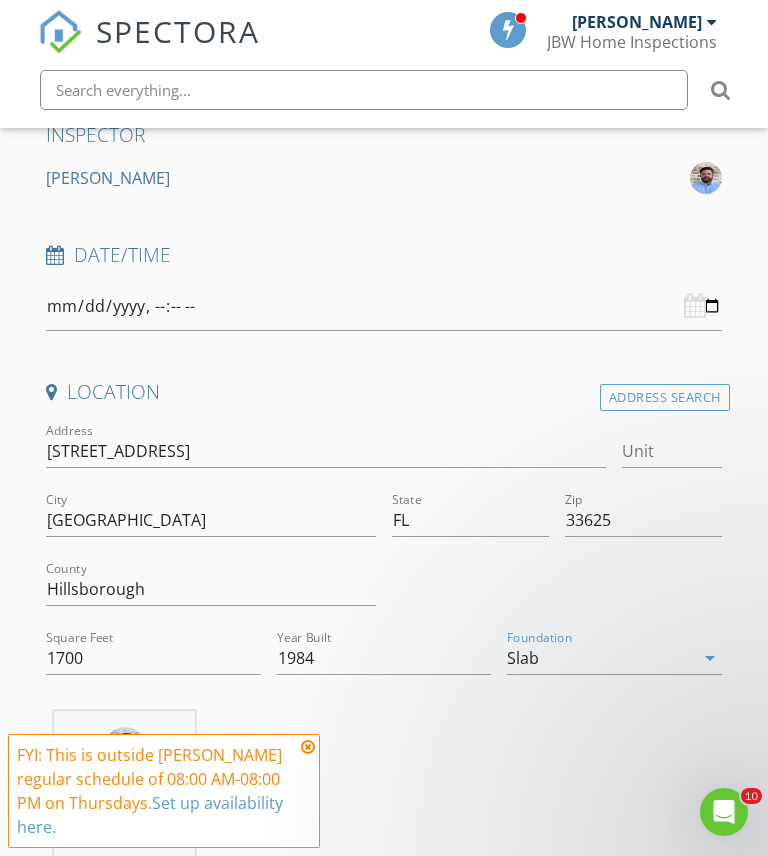 scroll, scrollTop: 260, scrollLeft: 0, axis: vertical 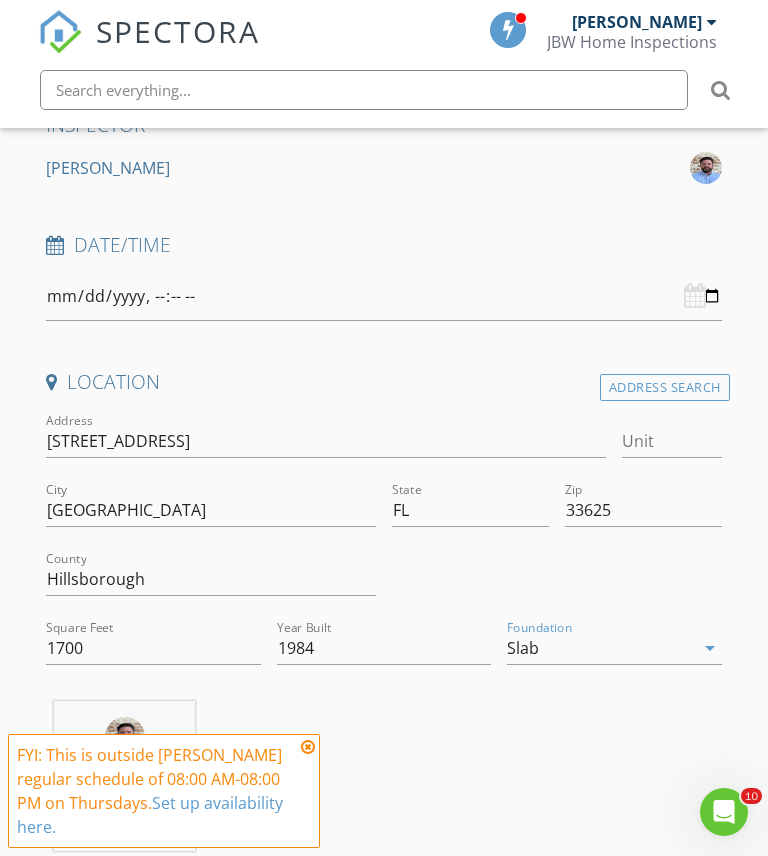 click at bounding box center [308, 747] 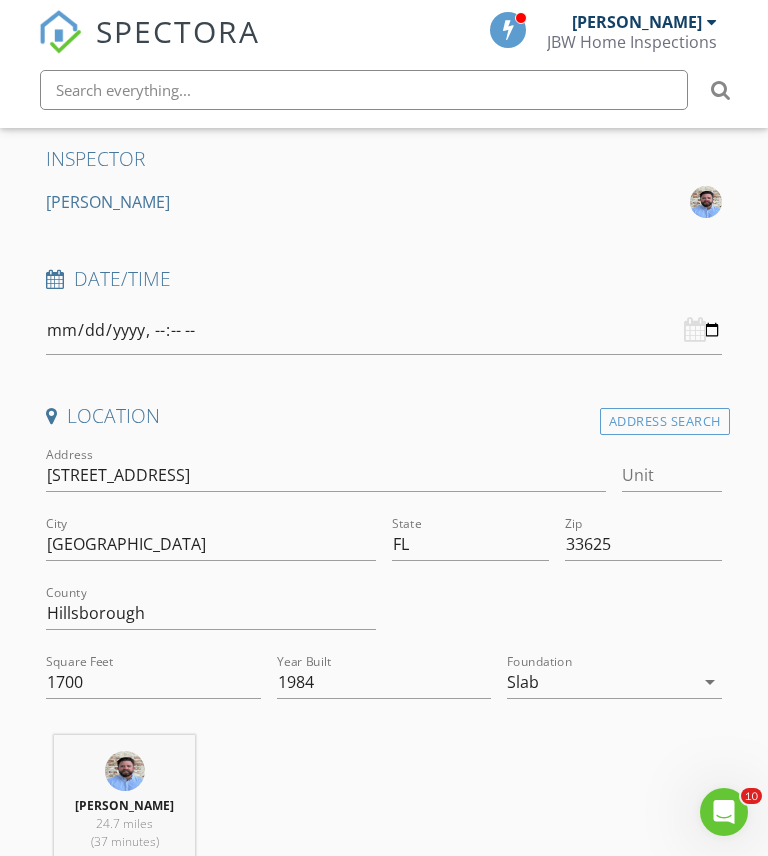 scroll, scrollTop: 246, scrollLeft: 0, axis: vertical 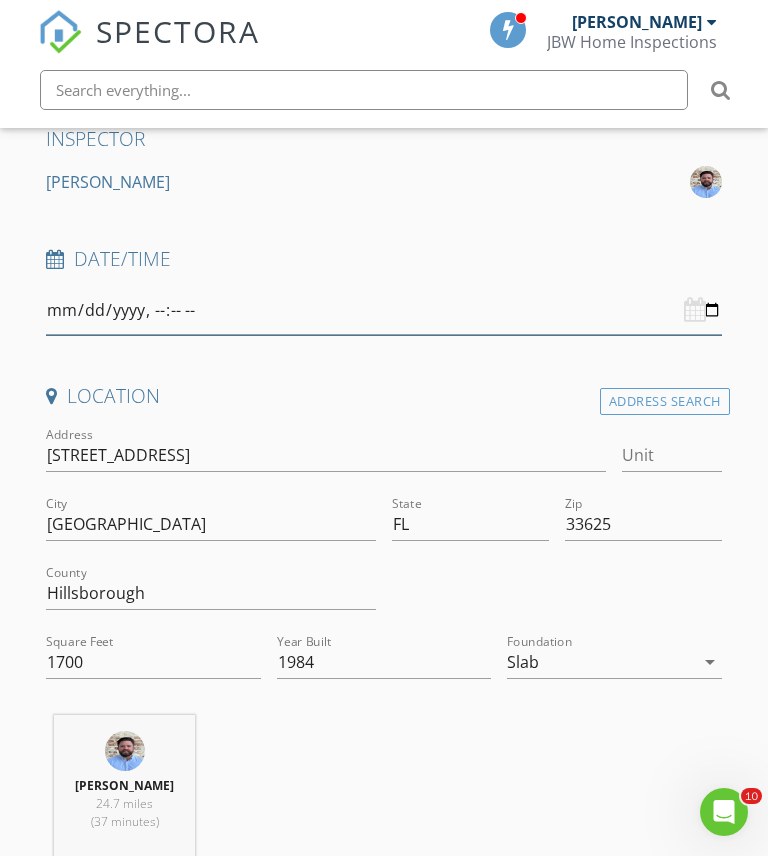 click at bounding box center (383, 310) 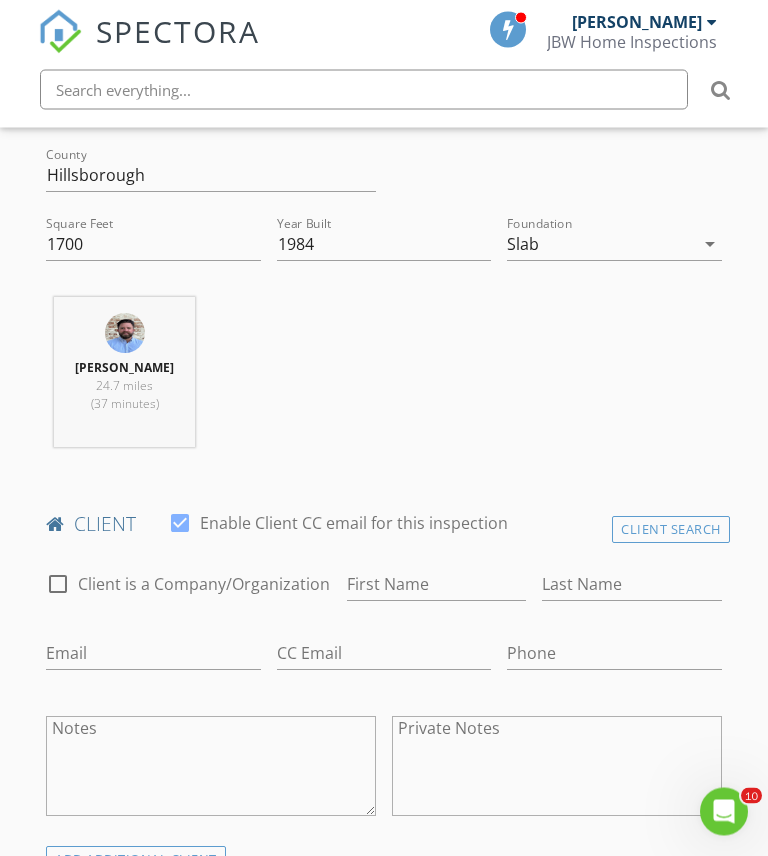 scroll, scrollTop: 664, scrollLeft: 0, axis: vertical 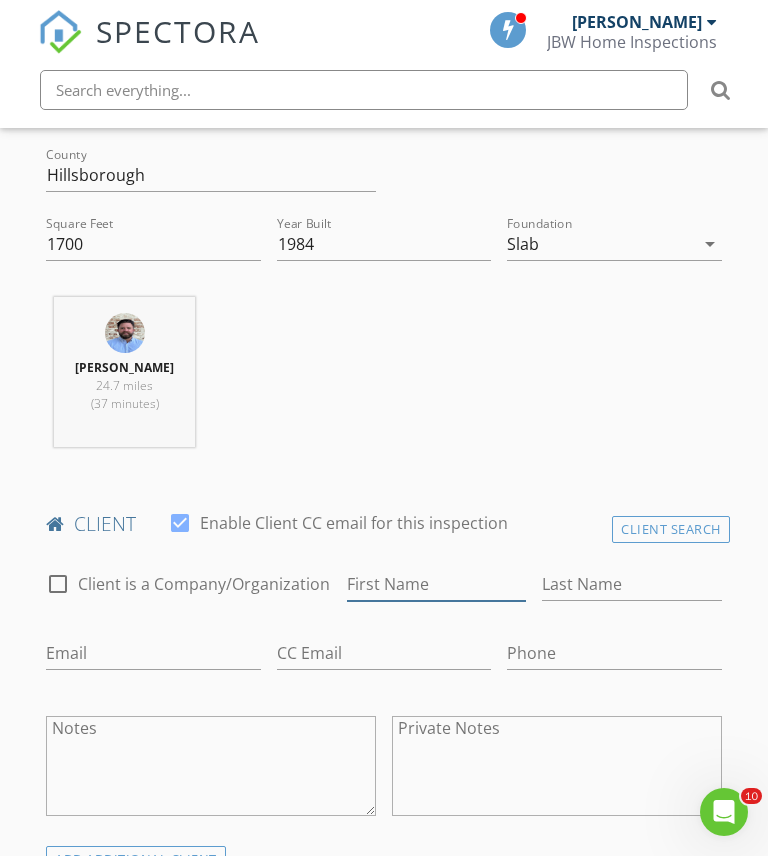 click on "First Name" at bounding box center [436, 584] 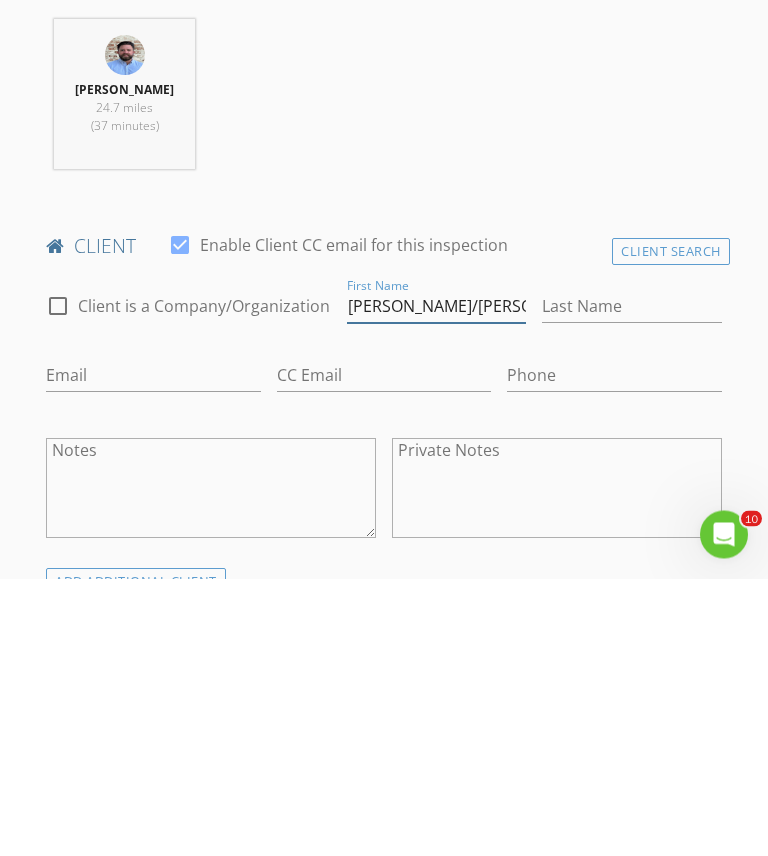 type on "[PERSON_NAME]/[PERSON_NAME]" 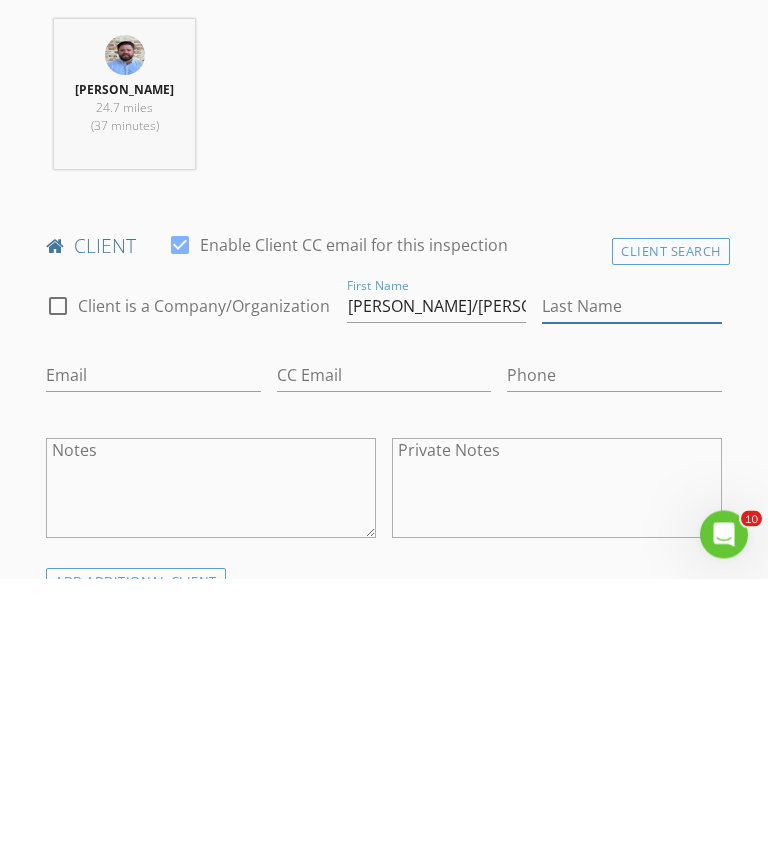 click on "Last Name" at bounding box center [631, 584] 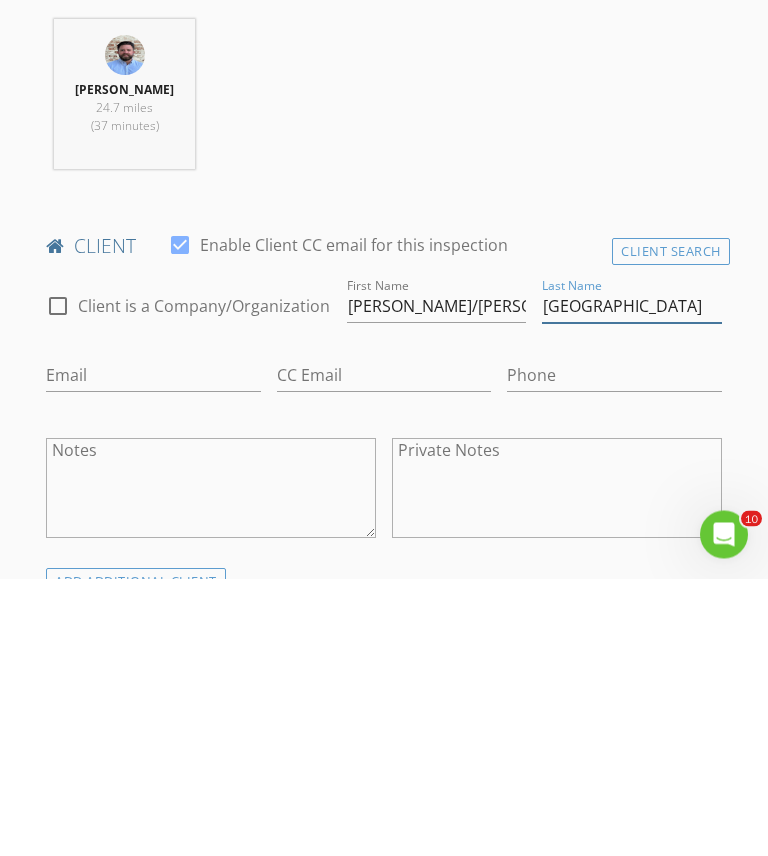 type on "[GEOGRAPHIC_DATA]" 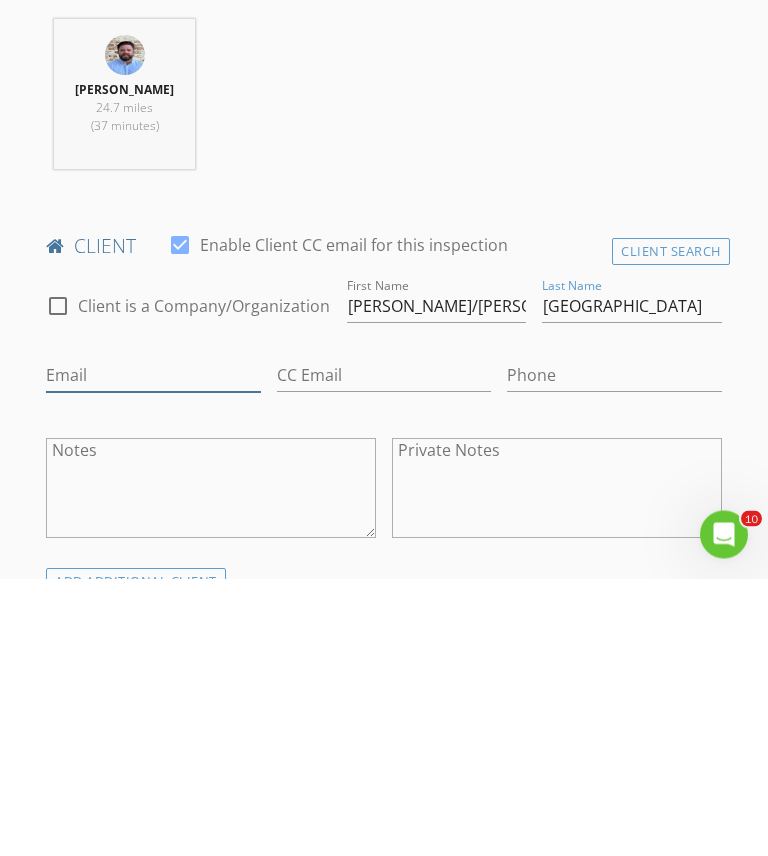 click on "Email" at bounding box center [153, 653] 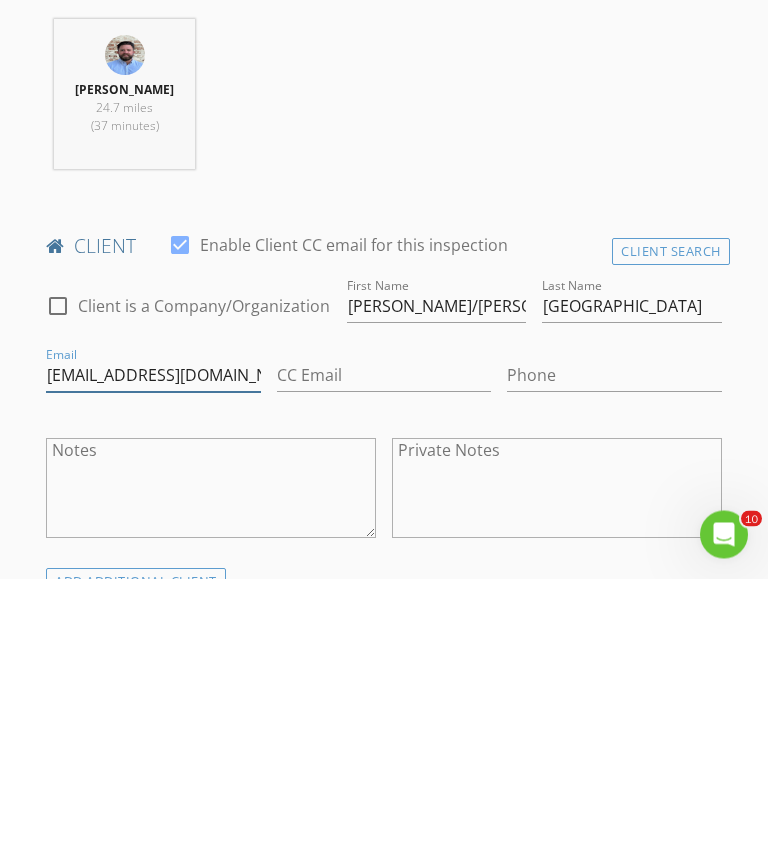 type on "[EMAIL_ADDRESS][DOMAIN_NAME]" 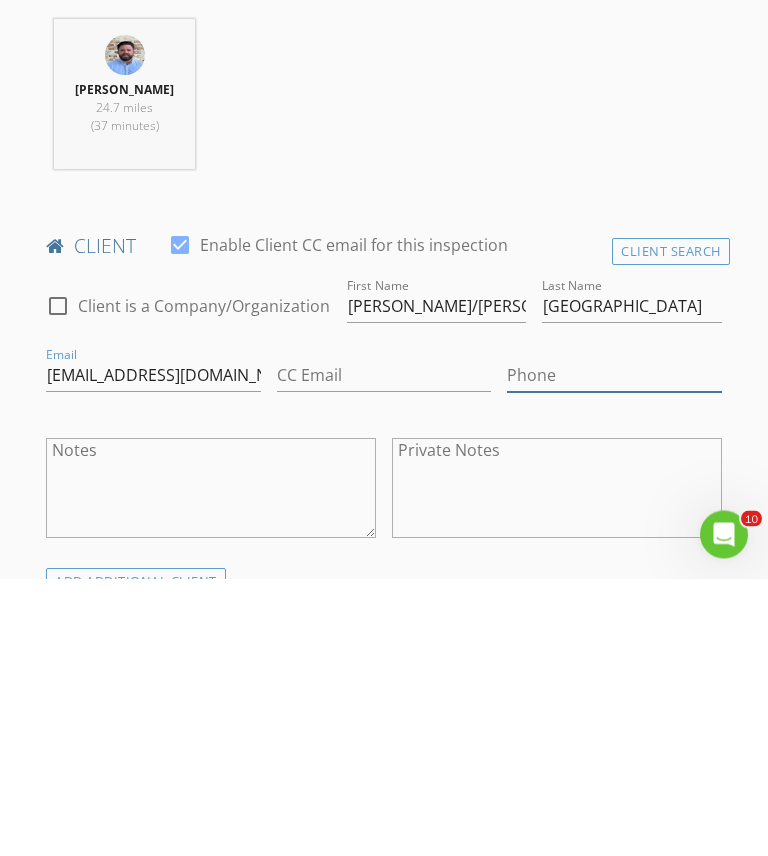 click on "Phone" at bounding box center [614, 653] 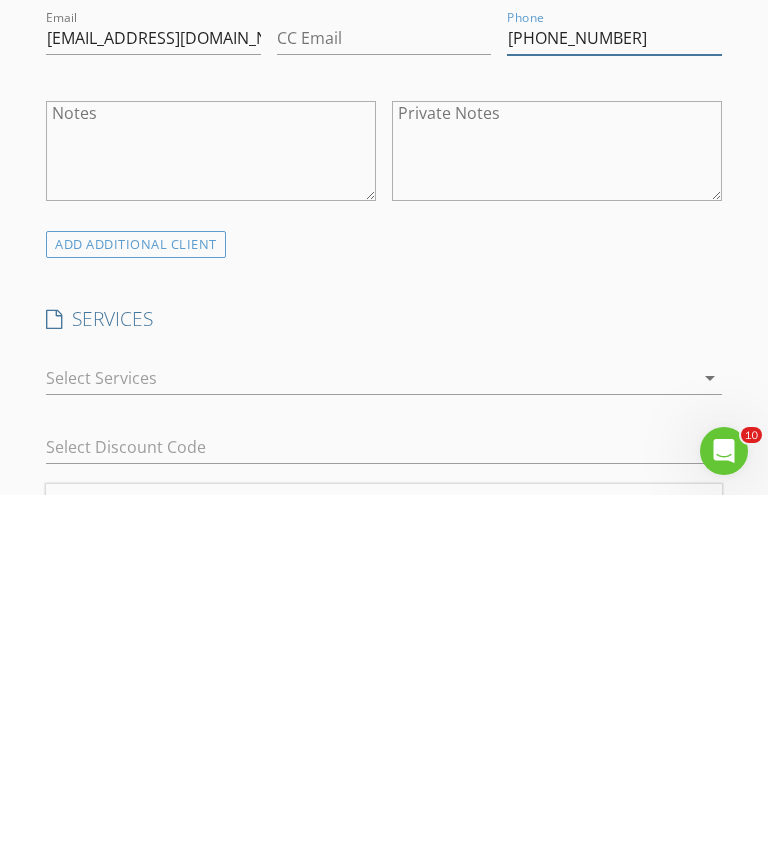 type on "[PHONE_NUMBER]" 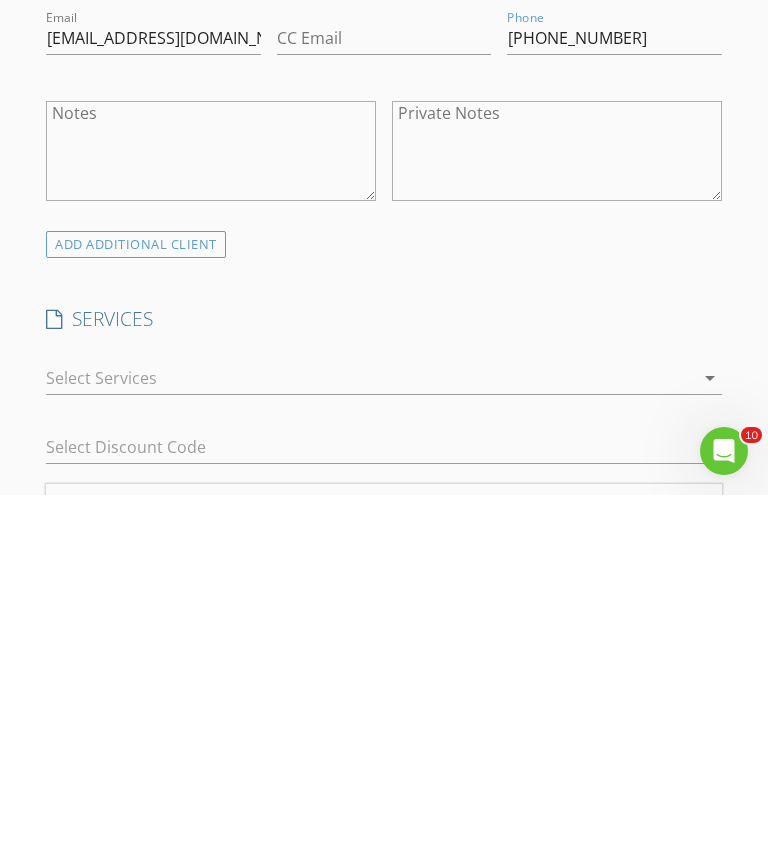 click at bounding box center [369, 739] 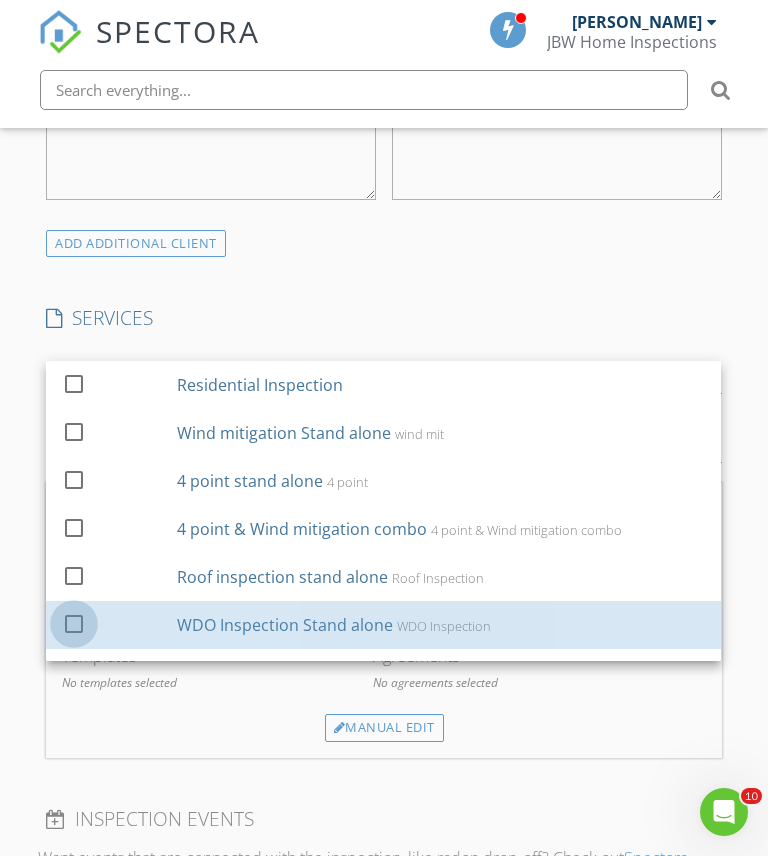 click at bounding box center [74, 623] 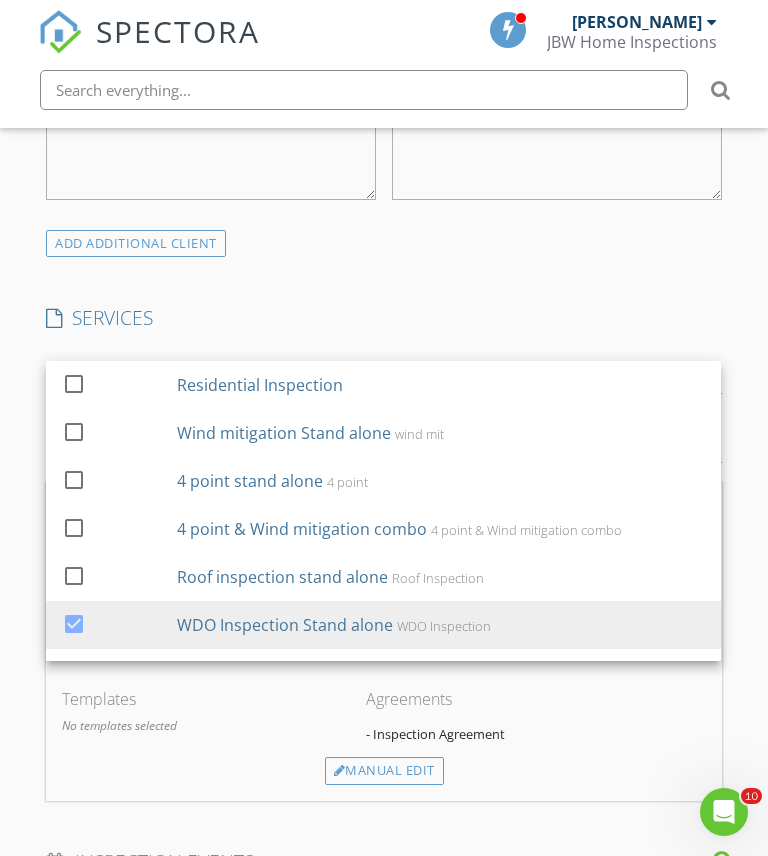 click on "Templates    No templates selected" at bounding box center (214, 722) 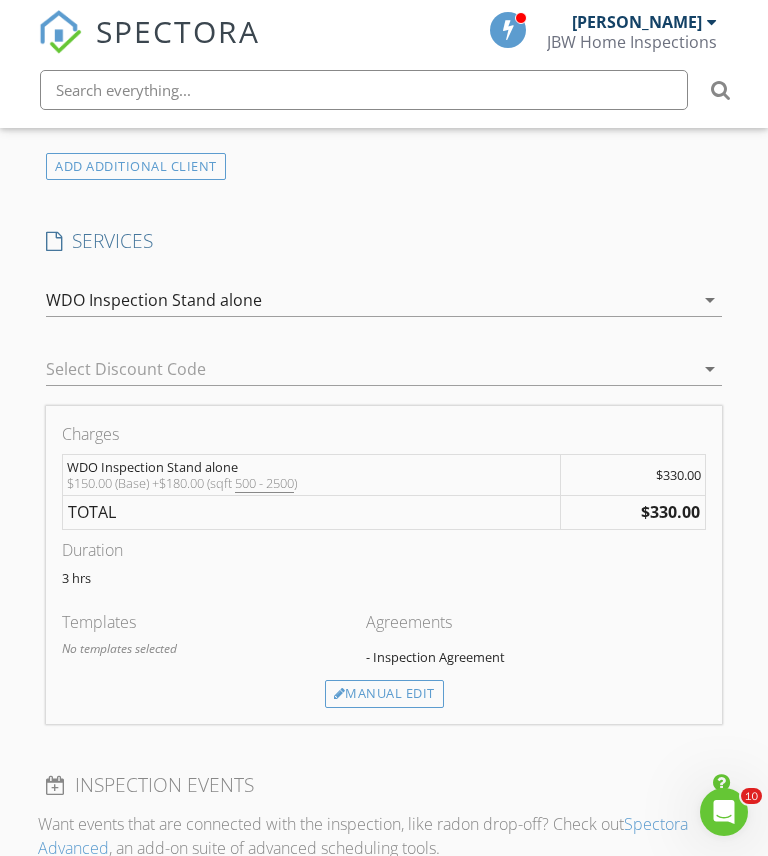 scroll, scrollTop: 1363, scrollLeft: 0, axis: vertical 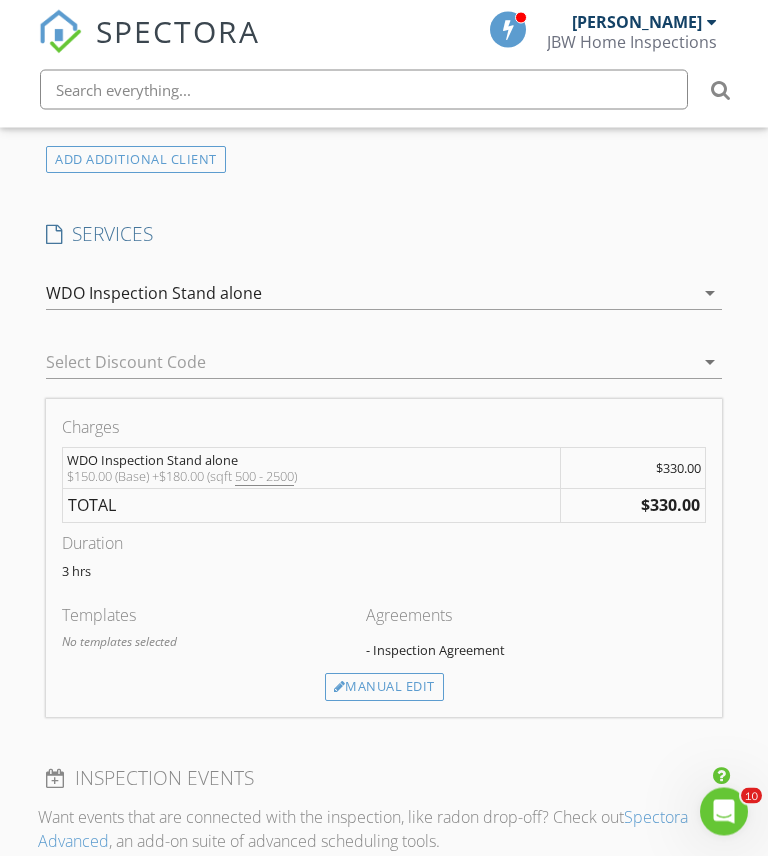 click on "Manual Edit" at bounding box center (384, 688) 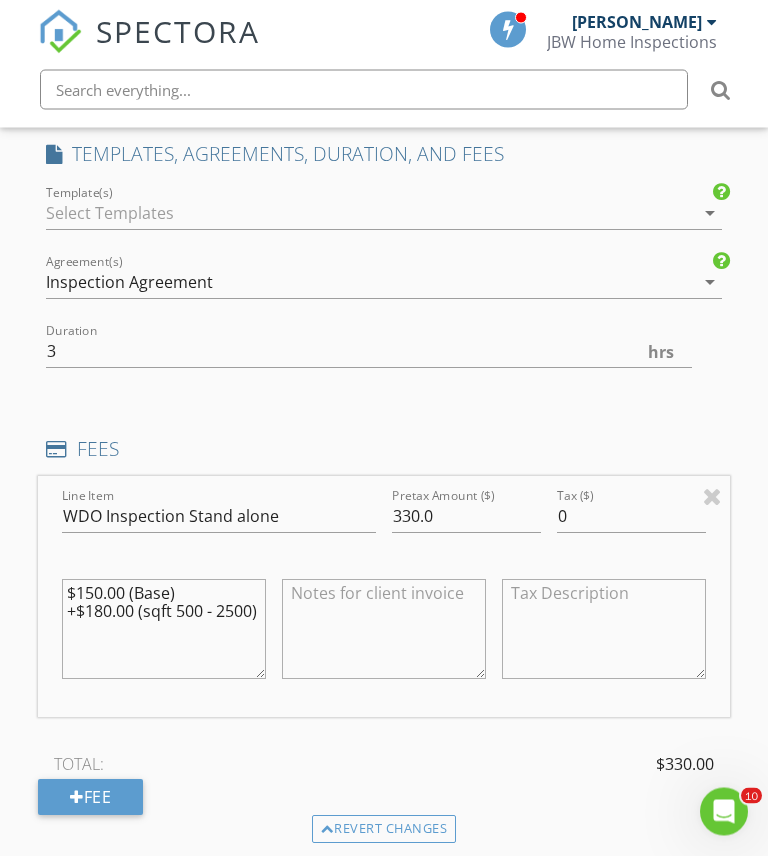 scroll, scrollTop: 1444, scrollLeft: 0, axis: vertical 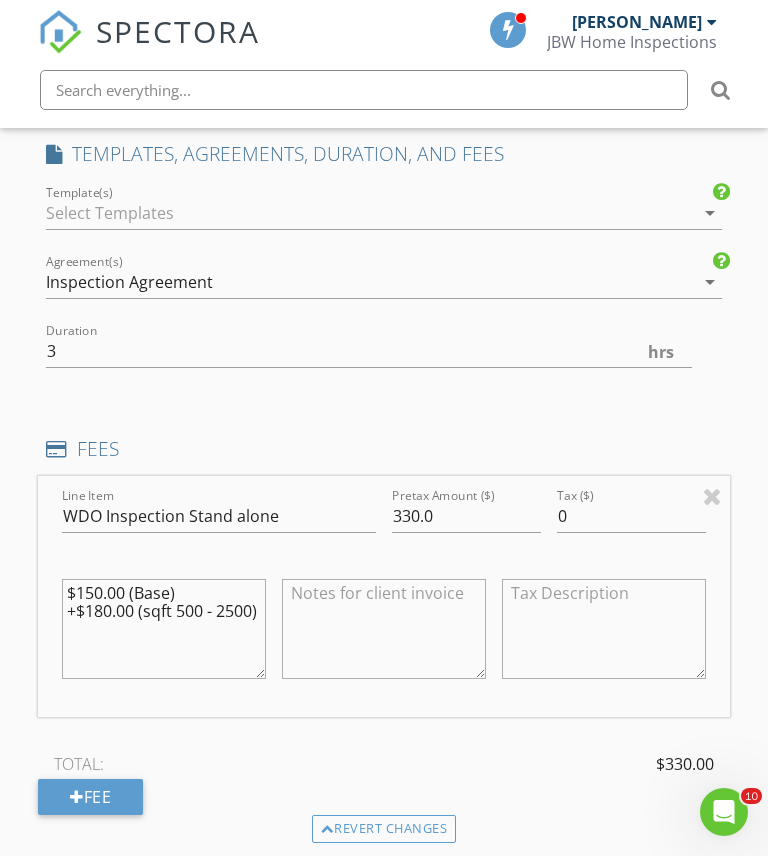 click on "$150.00 (Base)
+$180.00 (sqft 500 - 2500)" at bounding box center [164, 629] 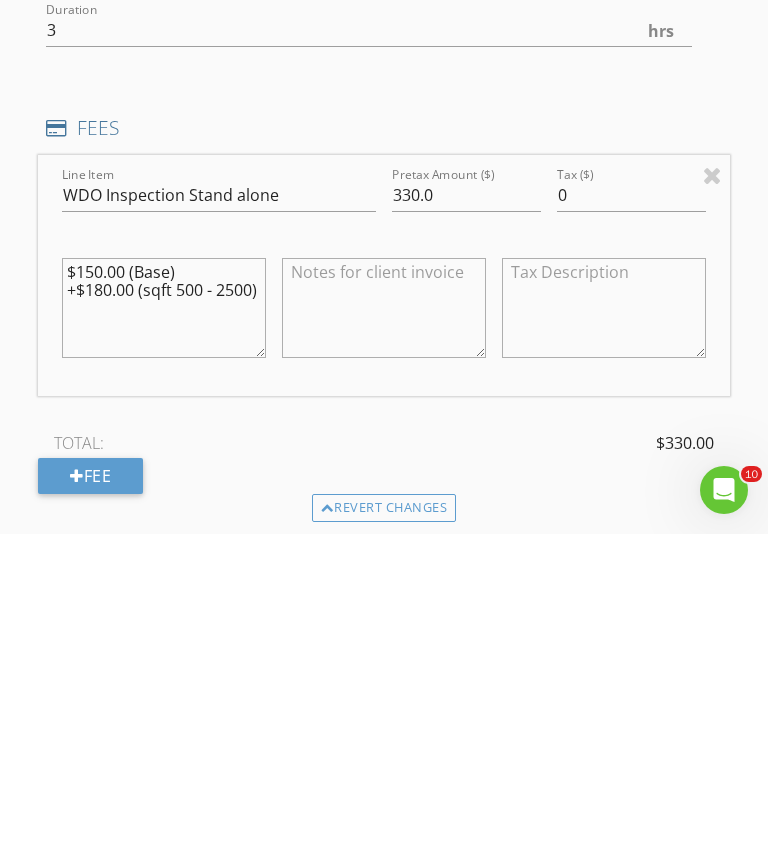click at bounding box center [384, 630] 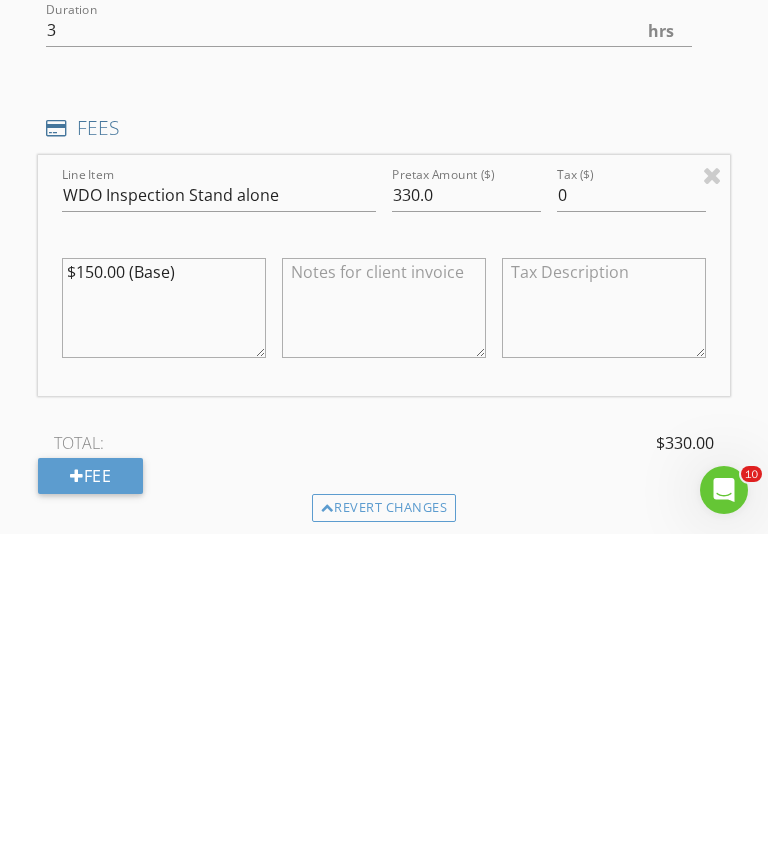 type on "$150.00 (Base)" 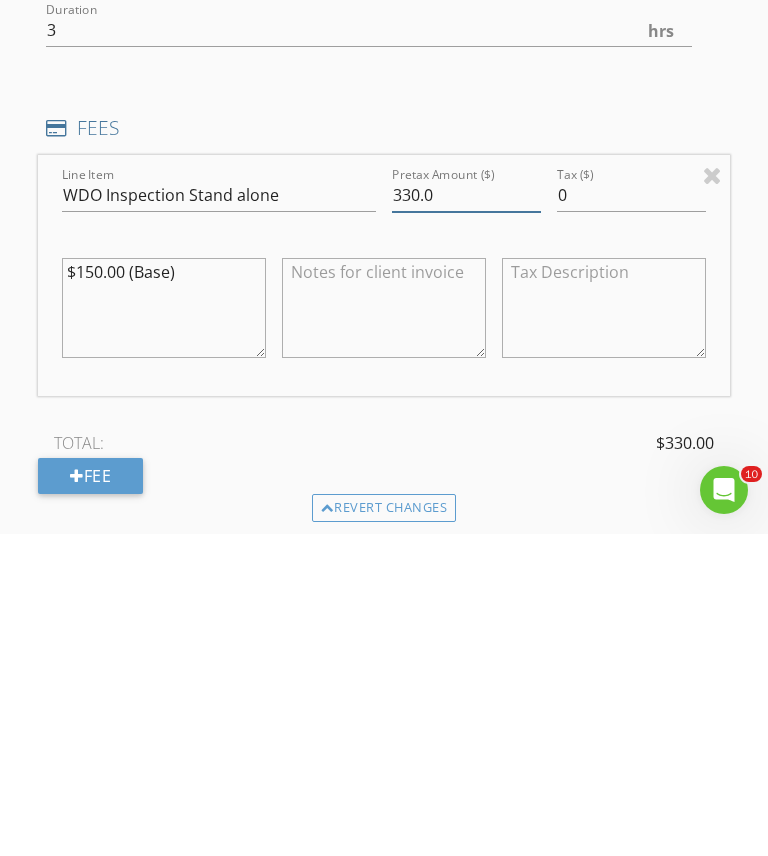 click on "330.0" at bounding box center (466, 517) 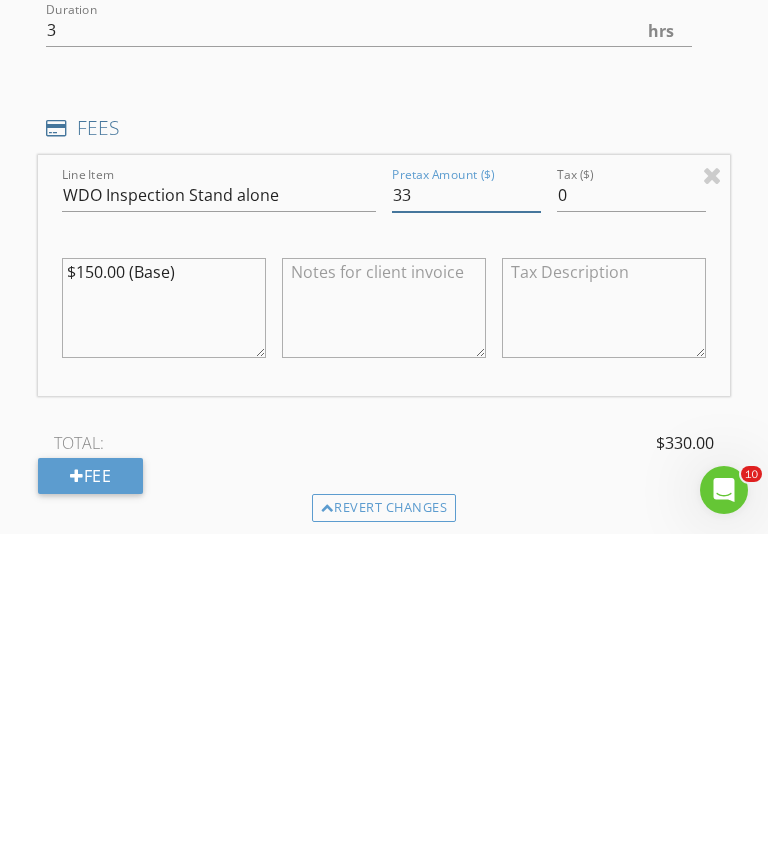 type on "3" 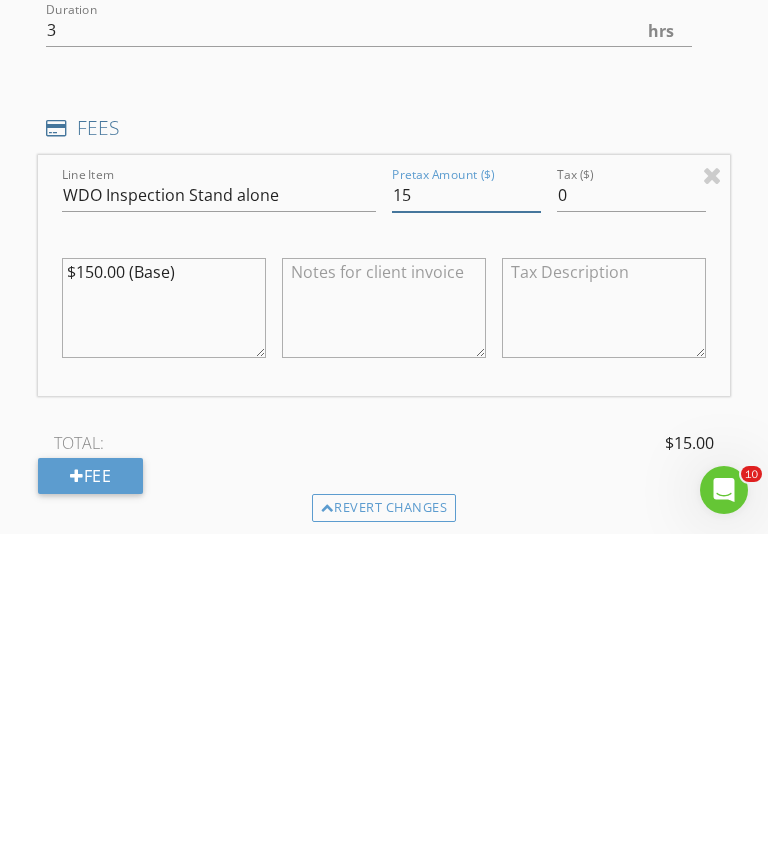 type on "150" 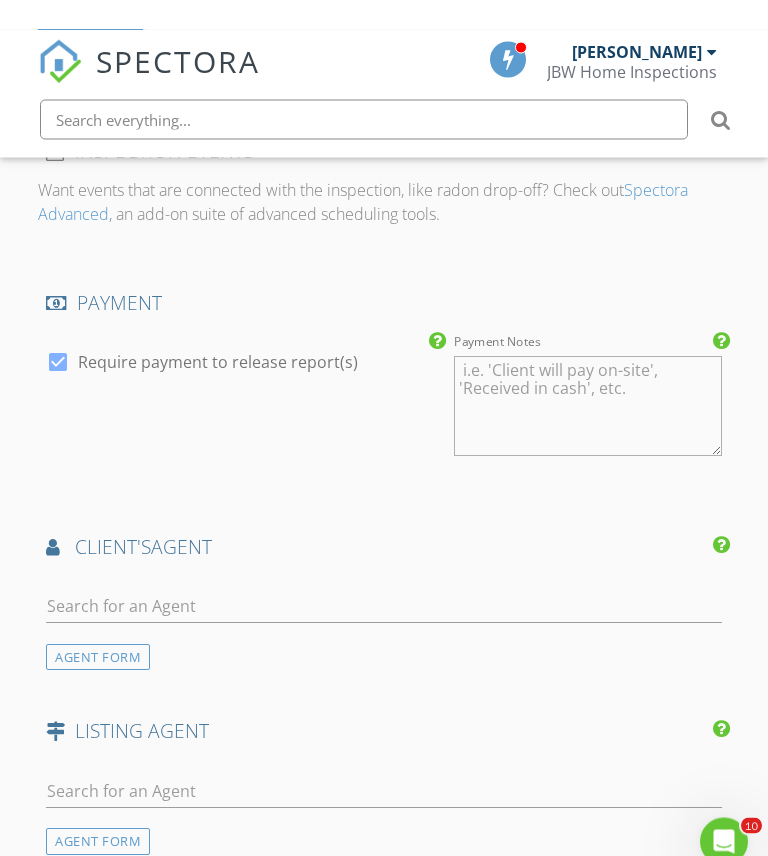 scroll, scrollTop: 2230, scrollLeft: 0, axis: vertical 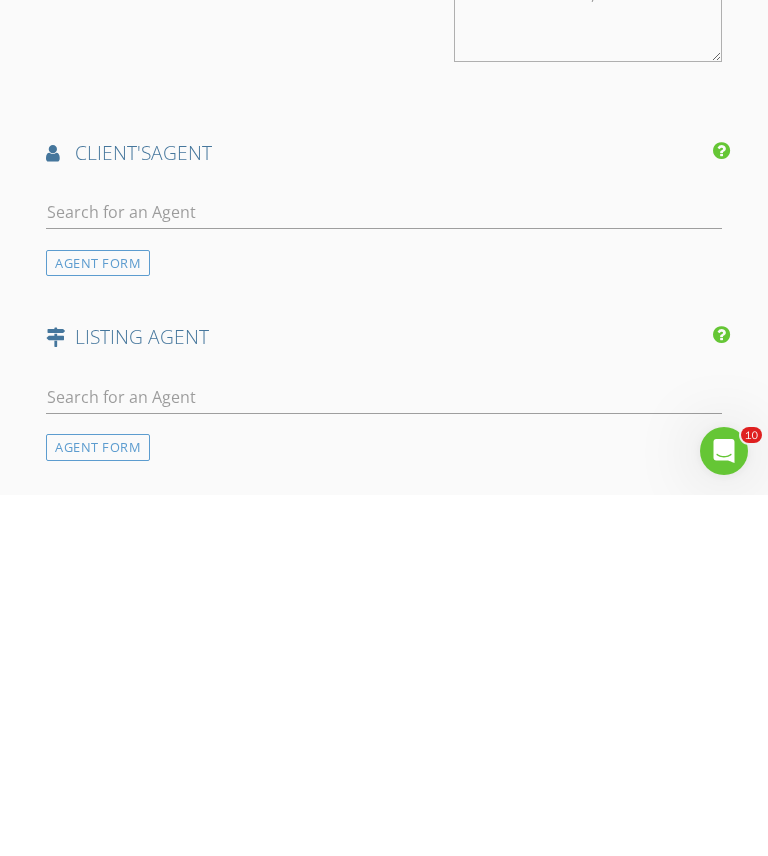 type on "150.0" 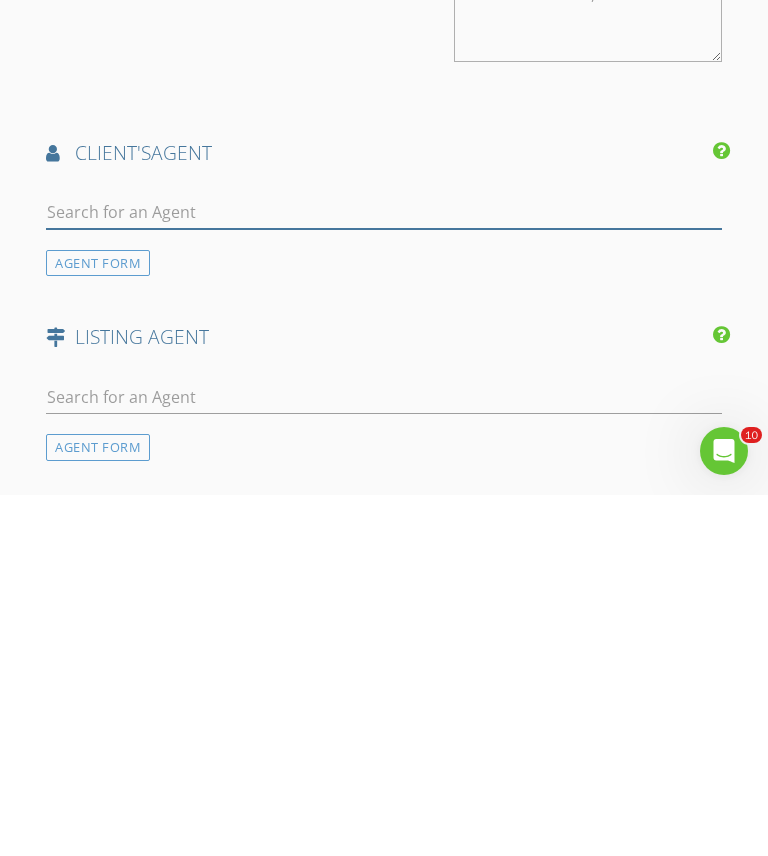 click at bounding box center [383, 573] 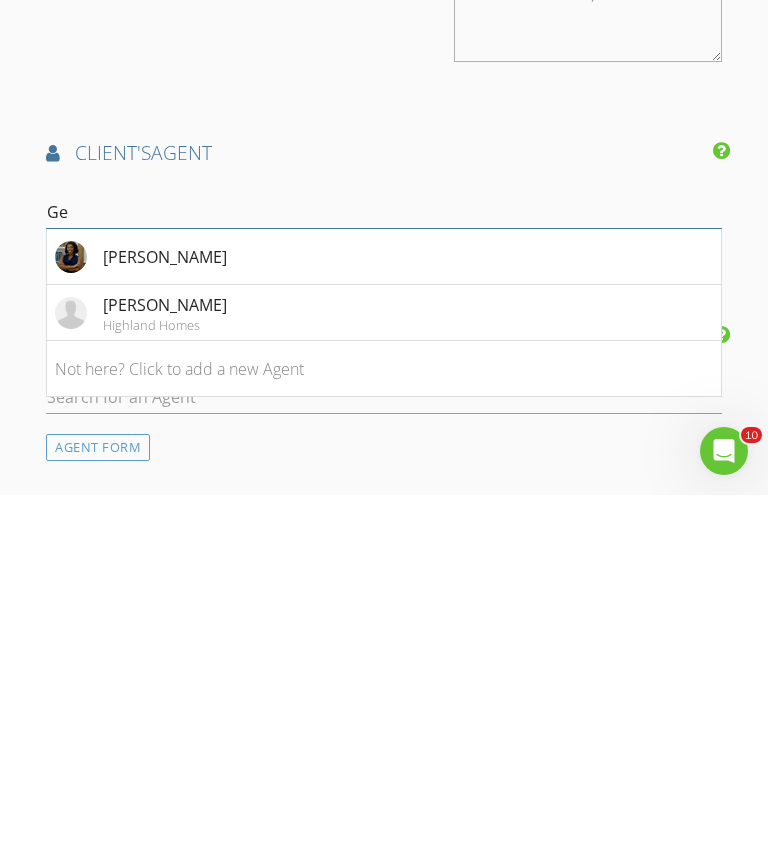 type on "G" 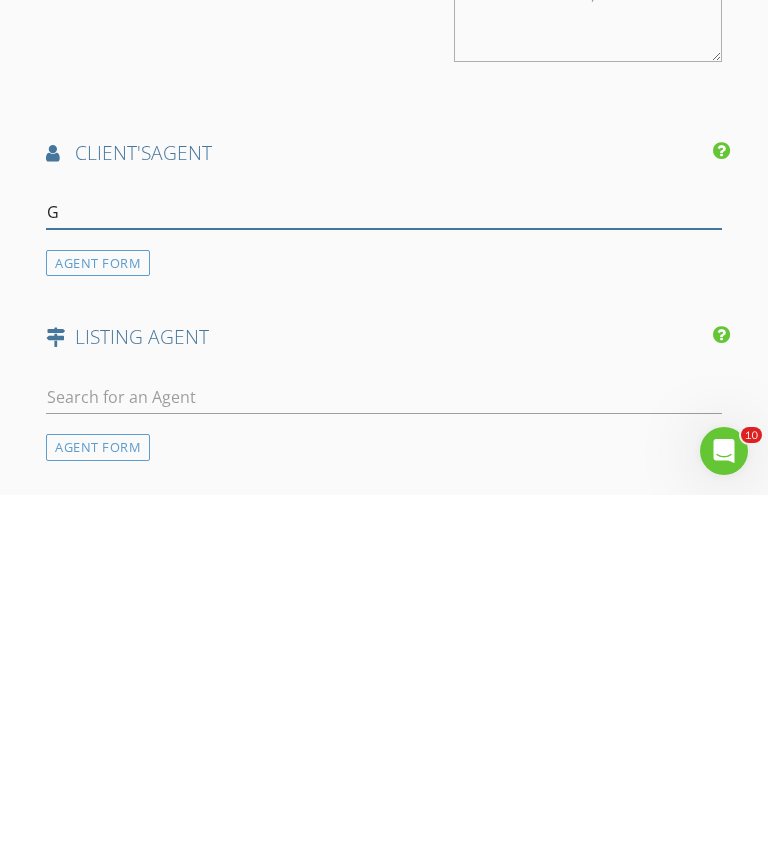 type 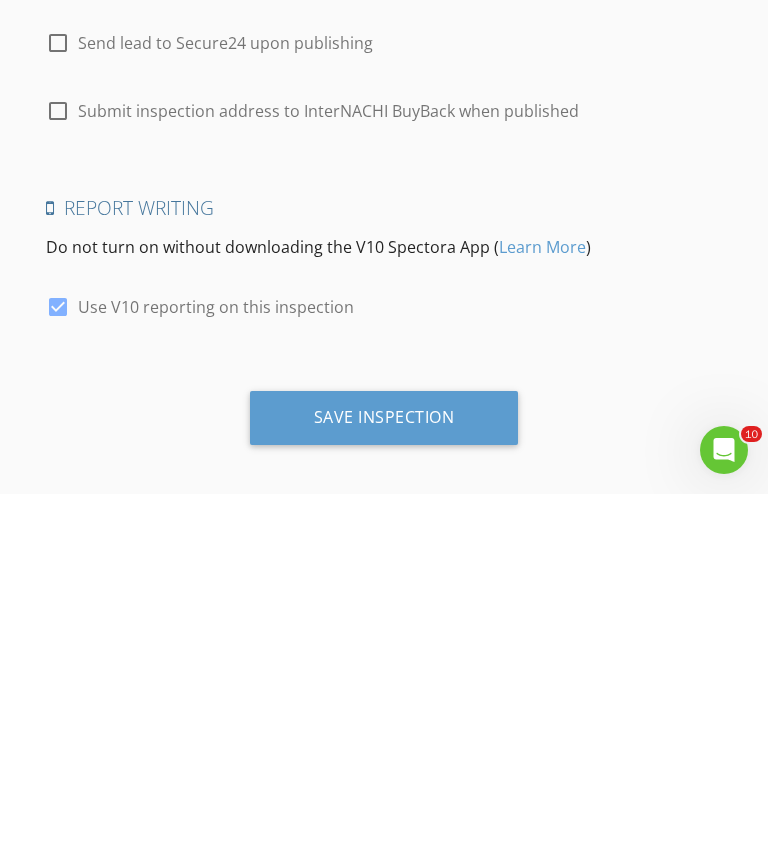 scroll, scrollTop: 3286, scrollLeft: 0, axis: vertical 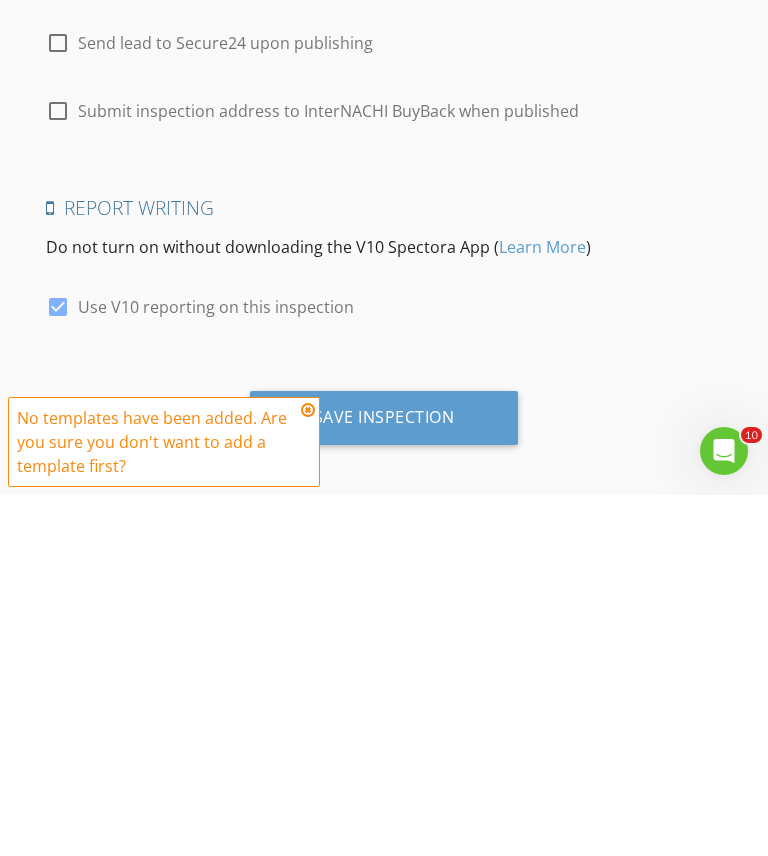 click at bounding box center [308, 771] 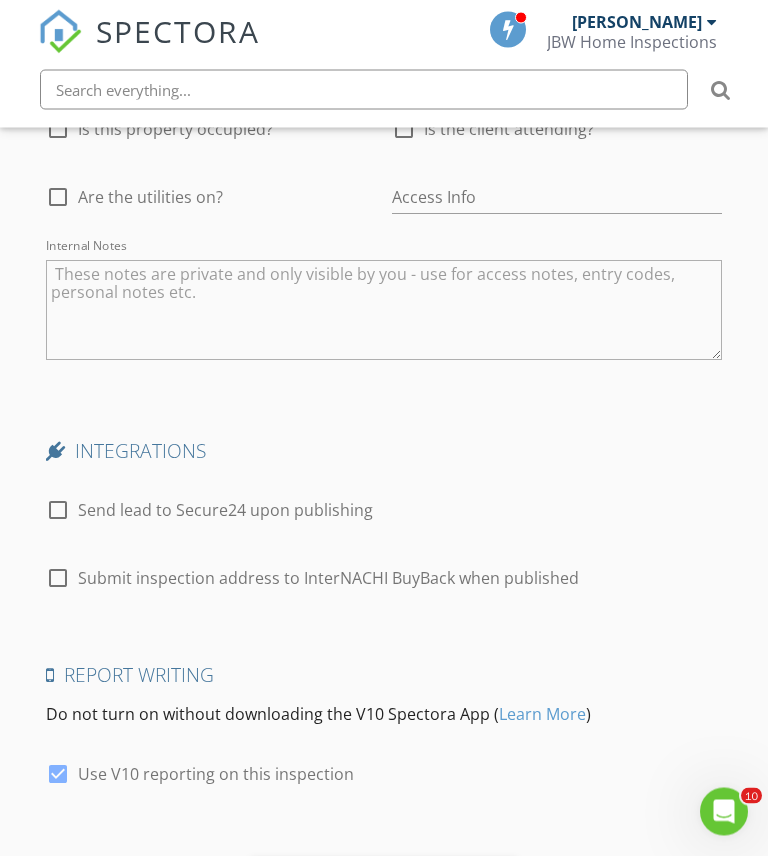 scroll, scrollTop: 3179, scrollLeft: 0, axis: vertical 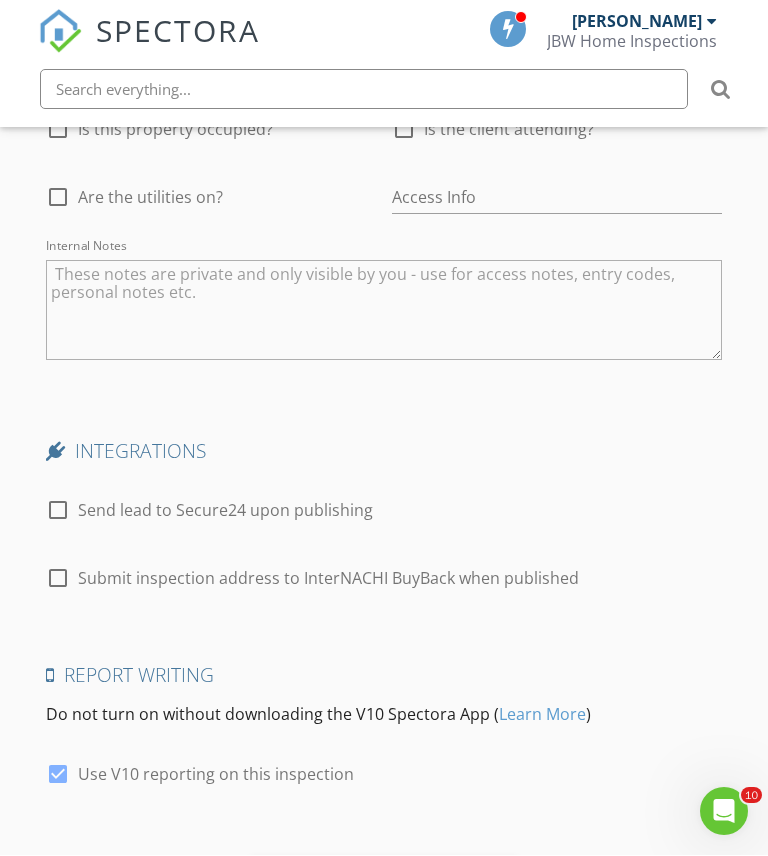 click on "Save Inspection" at bounding box center [384, 885] 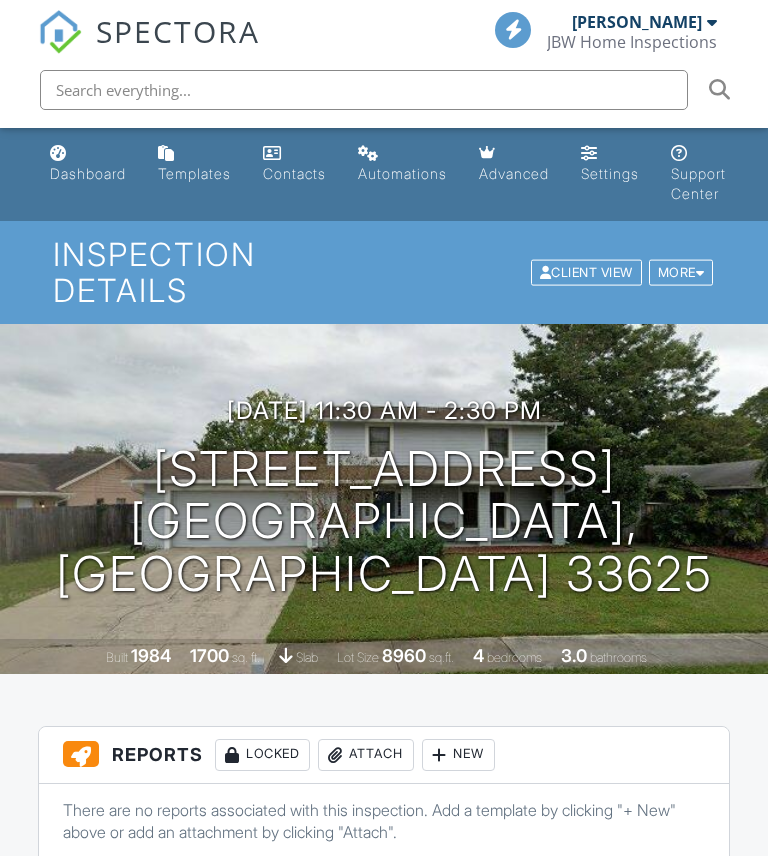 scroll, scrollTop: 0, scrollLeft: 0, axis: both 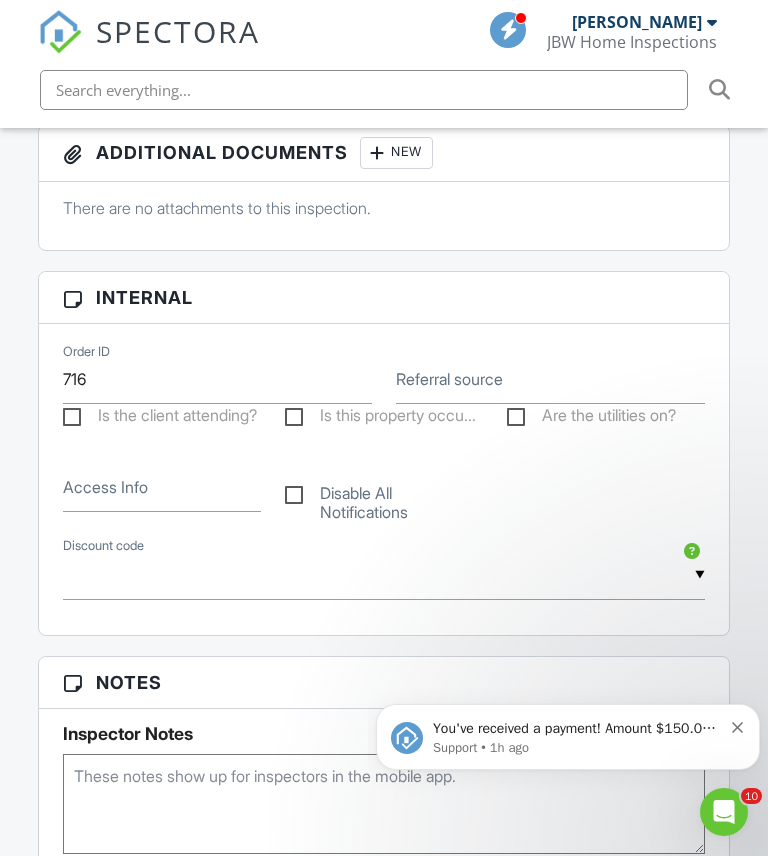click 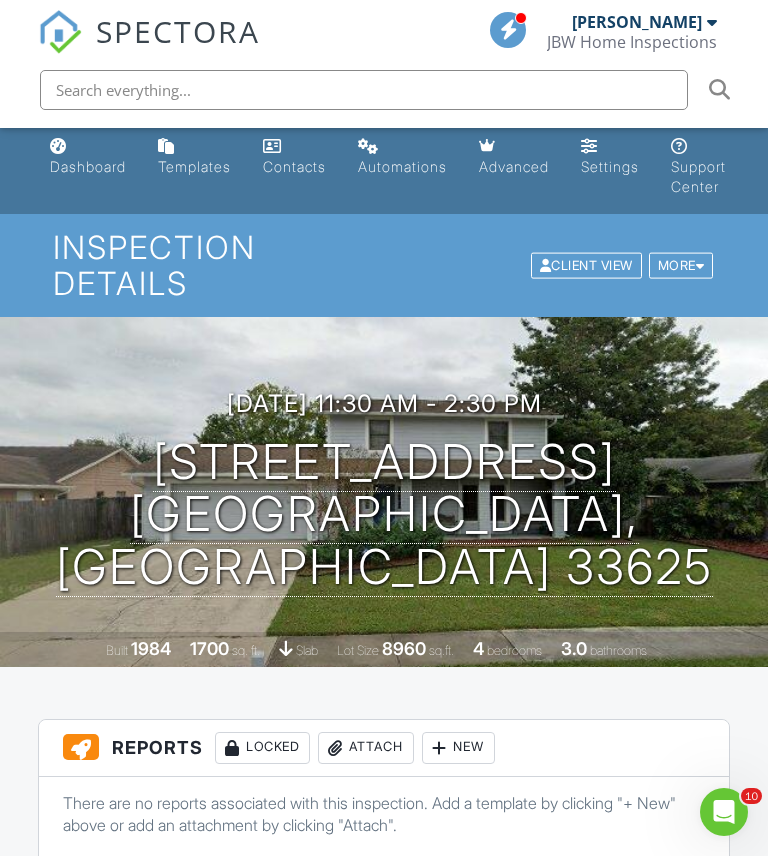scroll, scrollTop: 0, scrollLeft: 0, axis: both 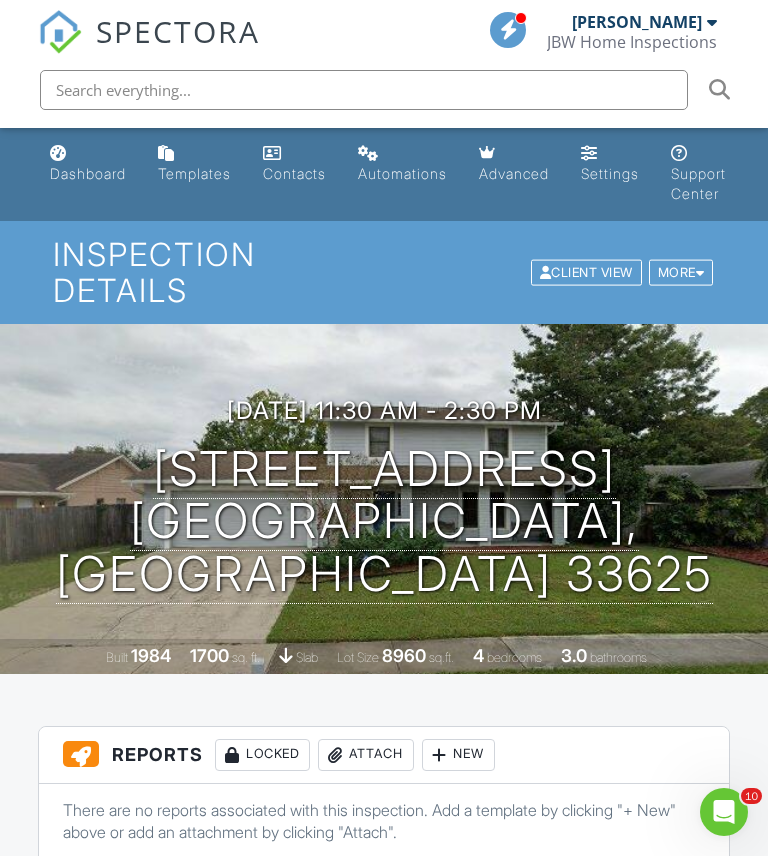 click at bounding box center (364, 90) 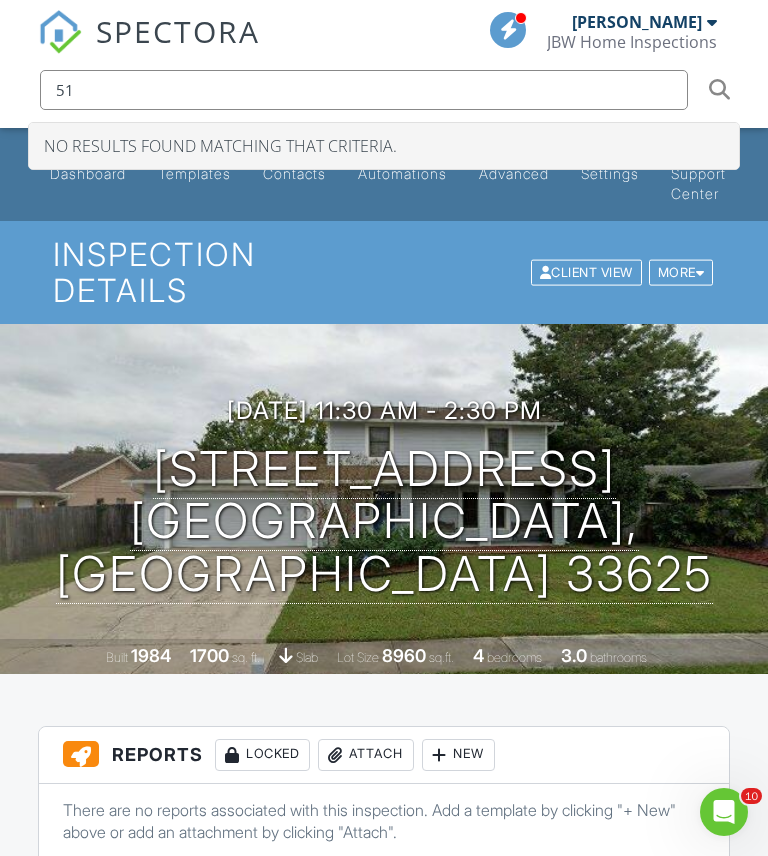type on "5" 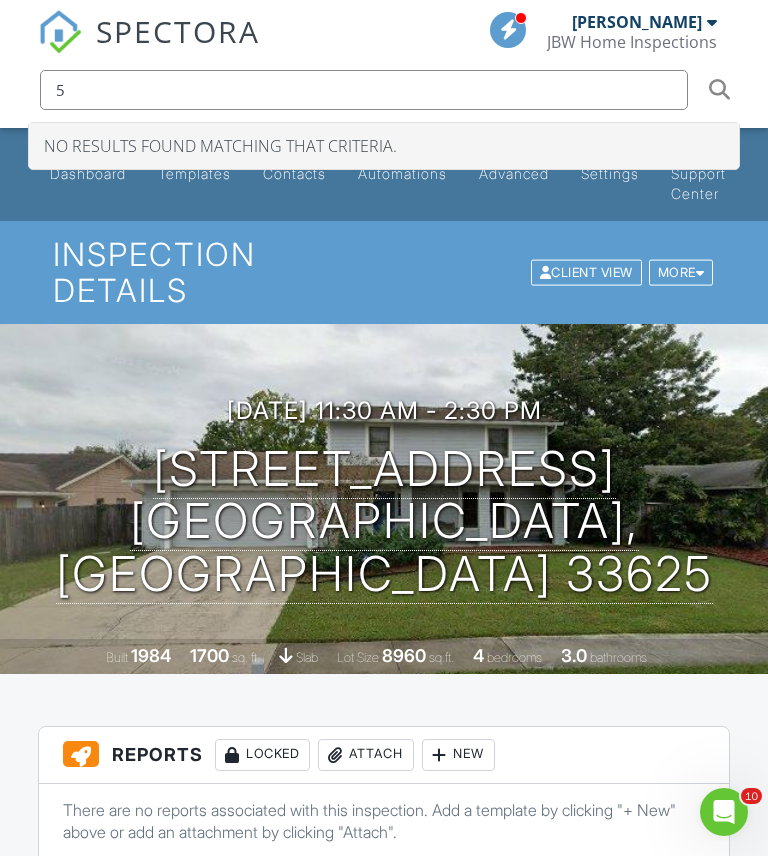 type 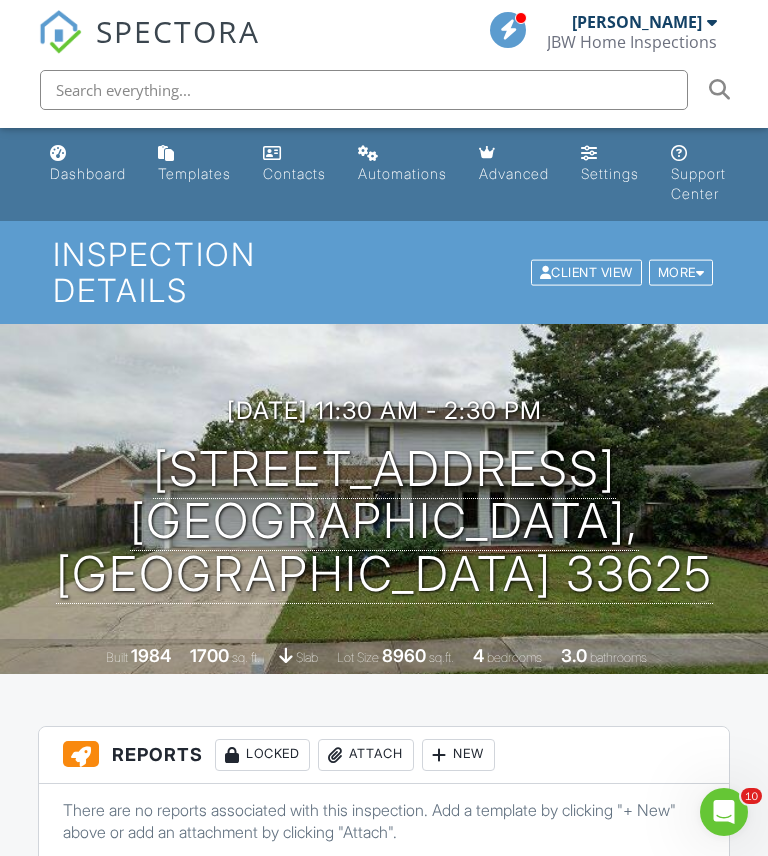 click on "JBW Home Inspections" at bounding box center [632, 42] 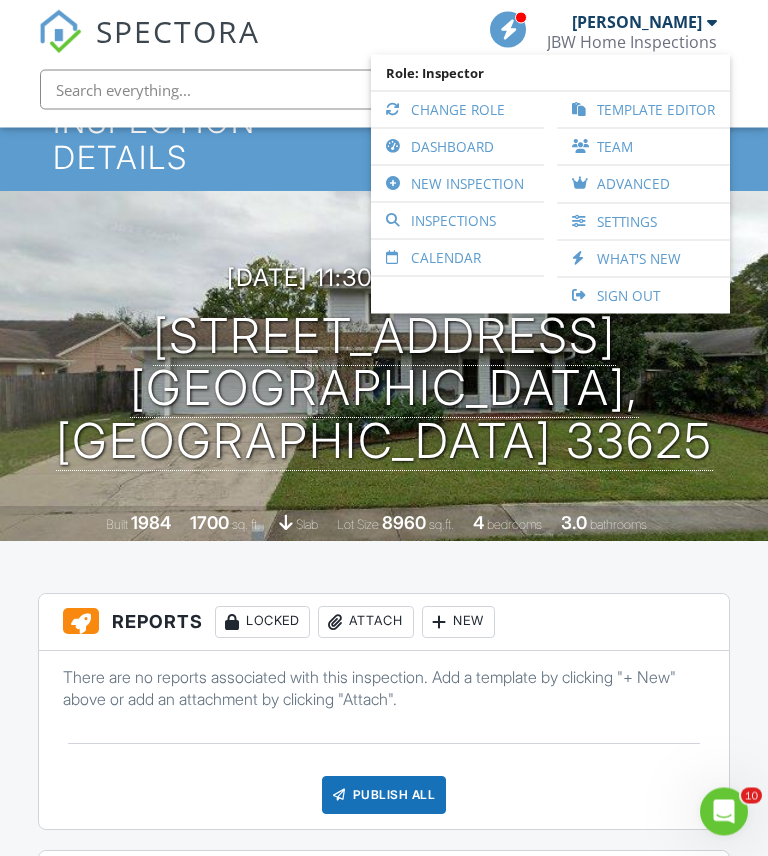 scroll, scrollTop: 133, scrollLeft: 0, axis: vertical 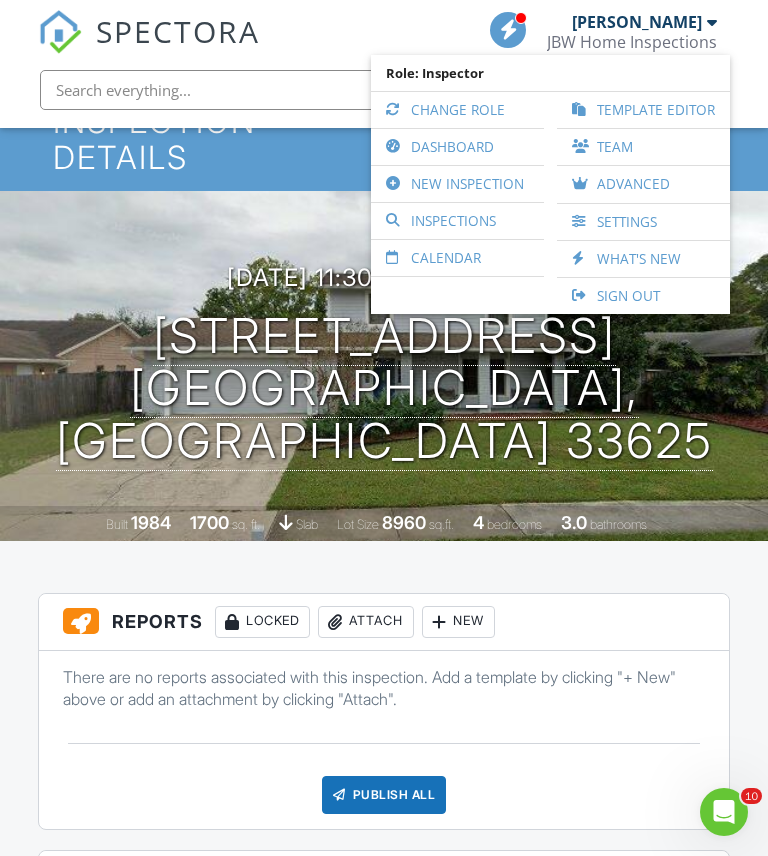 click on "Template Editor" at bounding box center (643, 110) 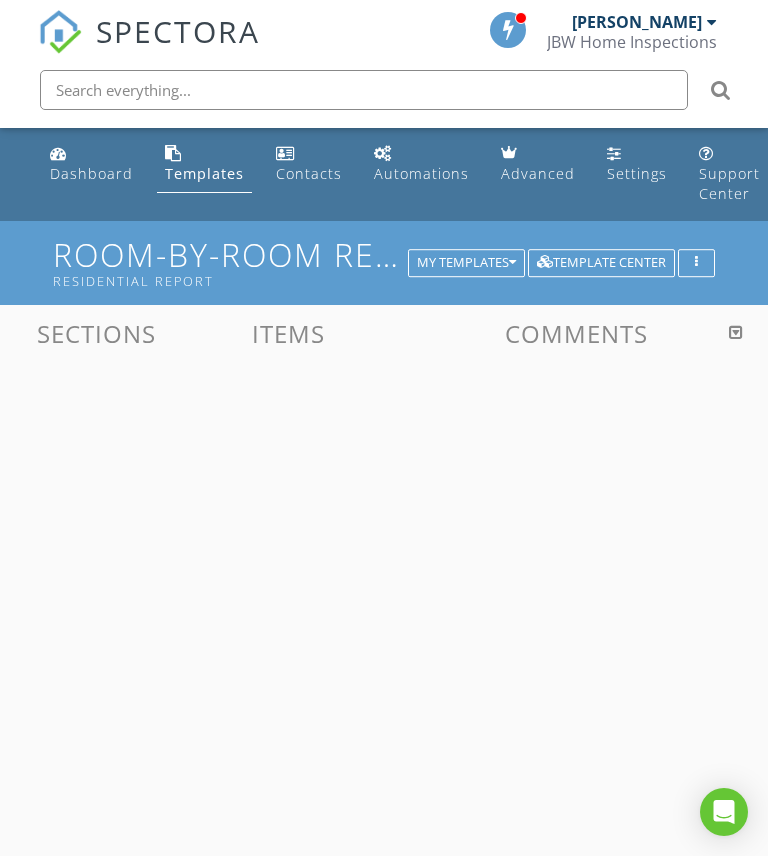 scroll, scrollTop: 0, scrollLeft: 0, axis: both 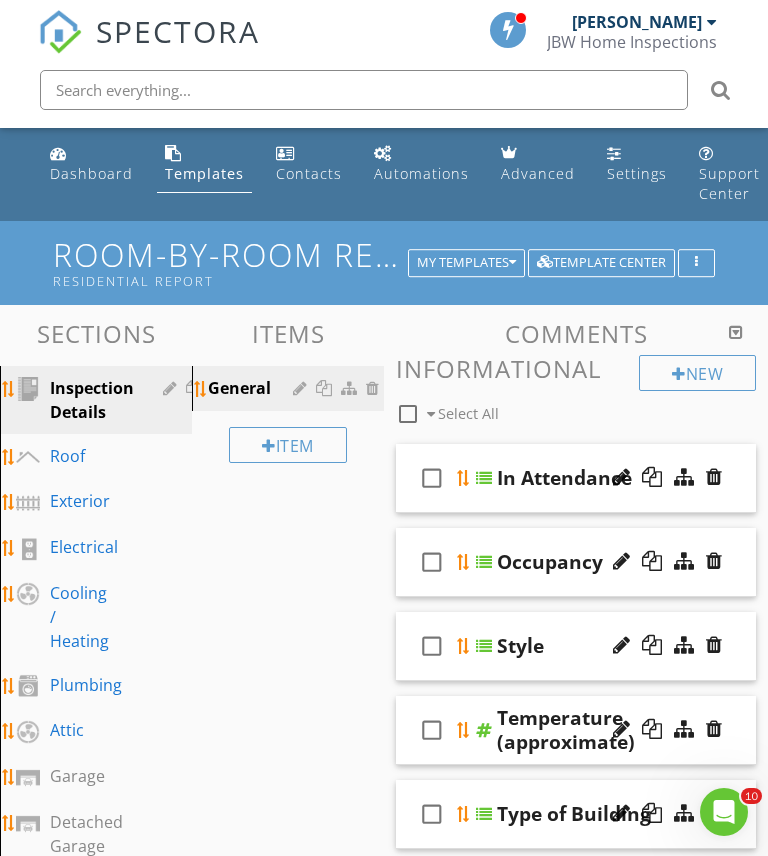 click at bounding box center (712, 22) 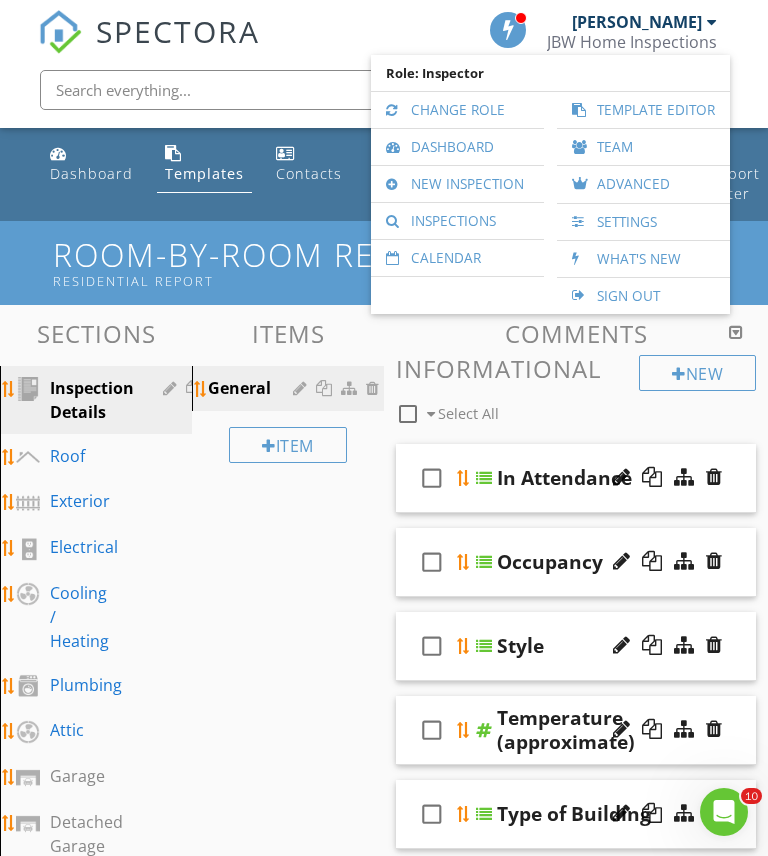 click on "Sign Out" at bounding box center (643, 296) 